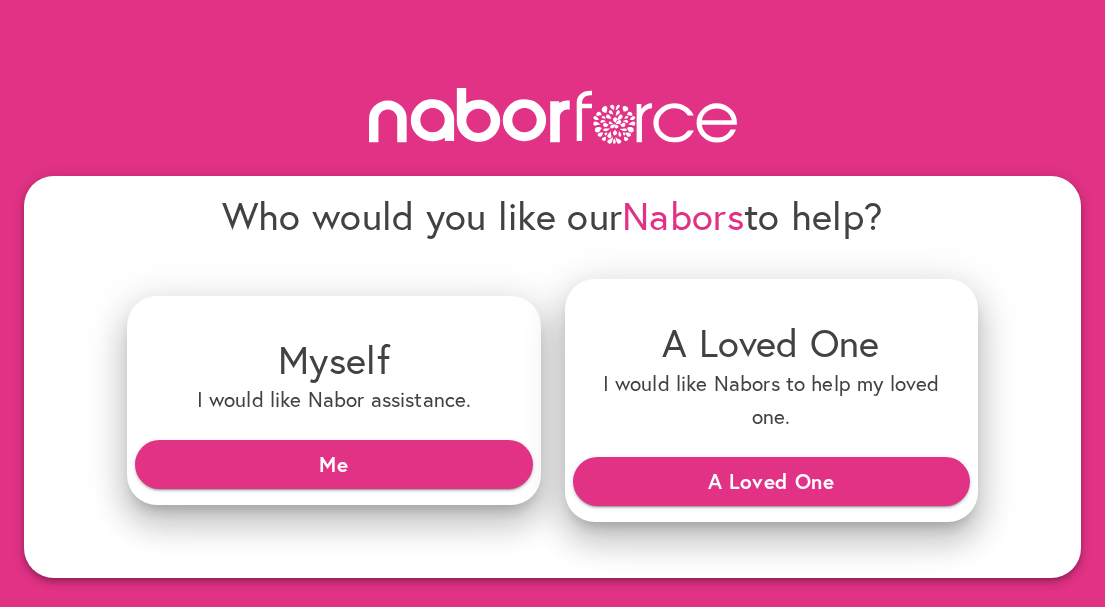 scroll, scrollTop: 0, scrollLeft: 0, axis: both 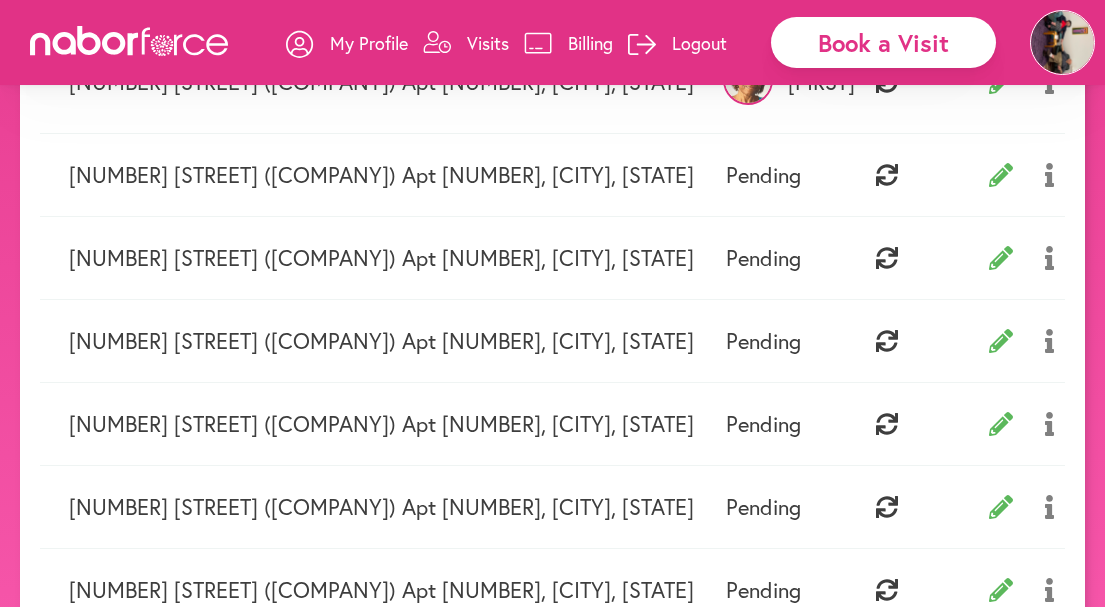 click 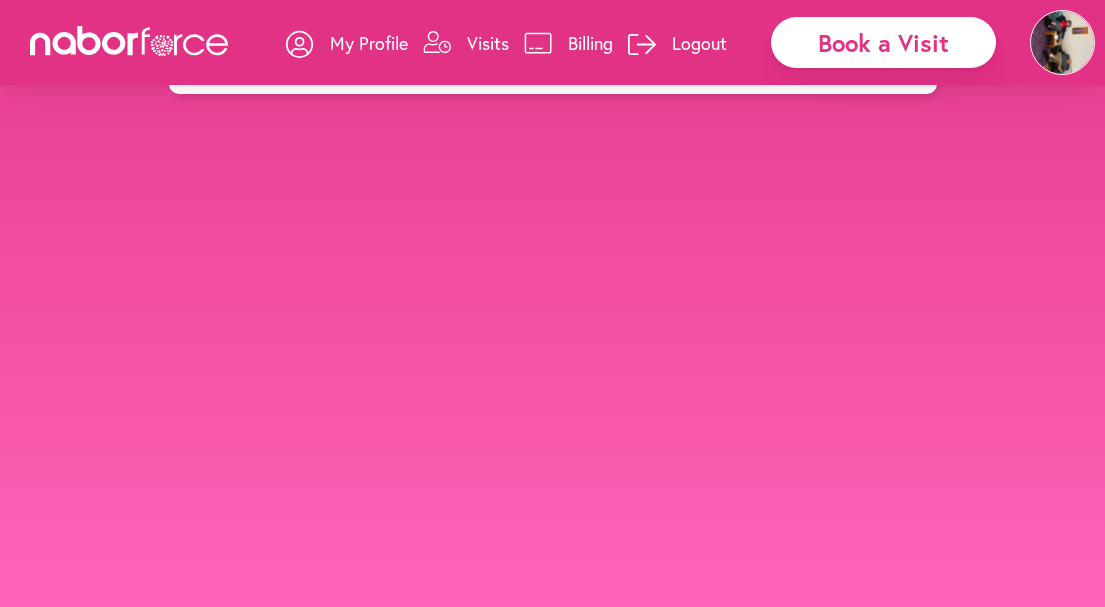 scroll, scrollTop: 0, scrollLeft: 0, axis: both 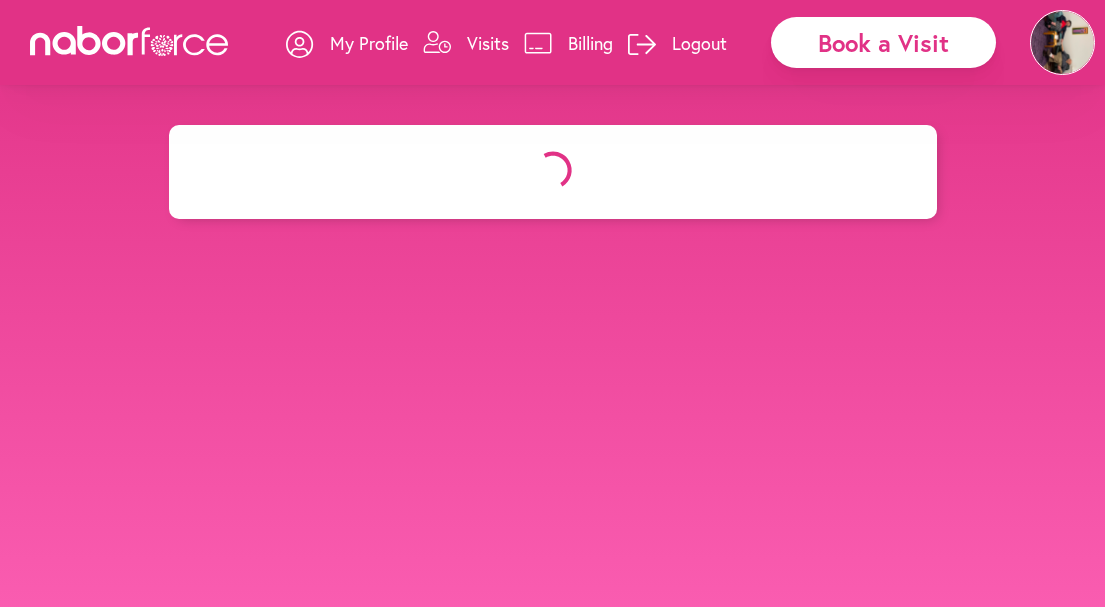 select on "*******" 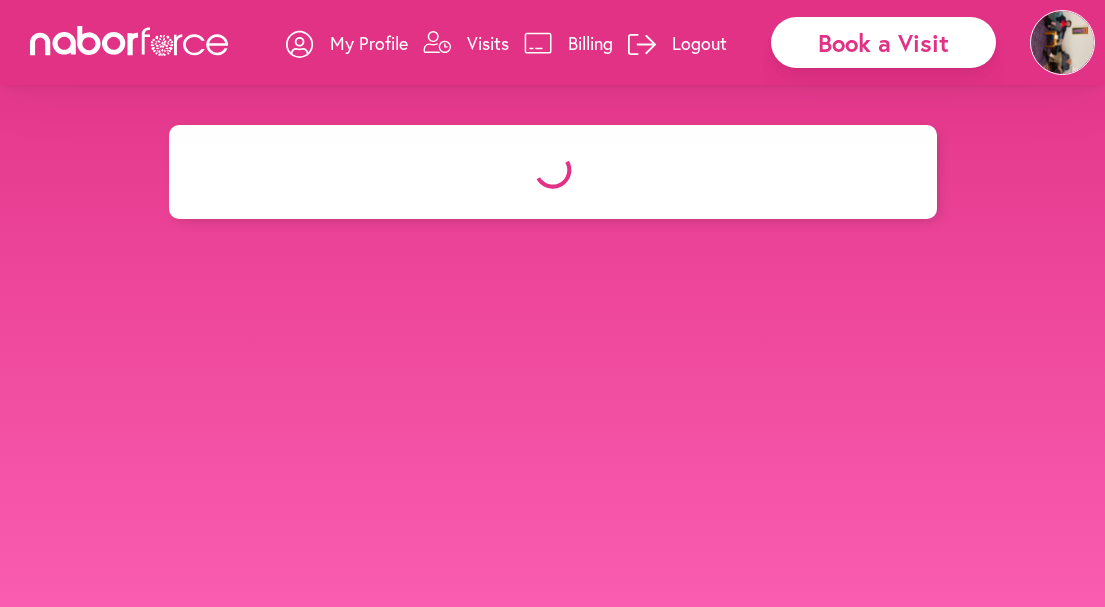 select on "***" 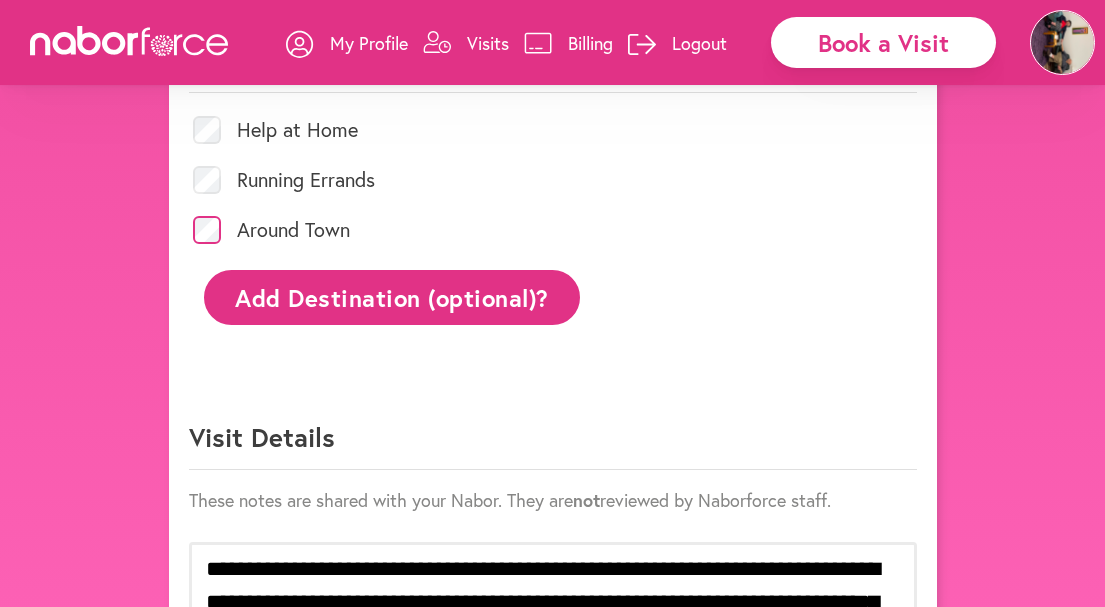 scroll, scrollTop: 1026, scrollLeft: 0, axis: vertical 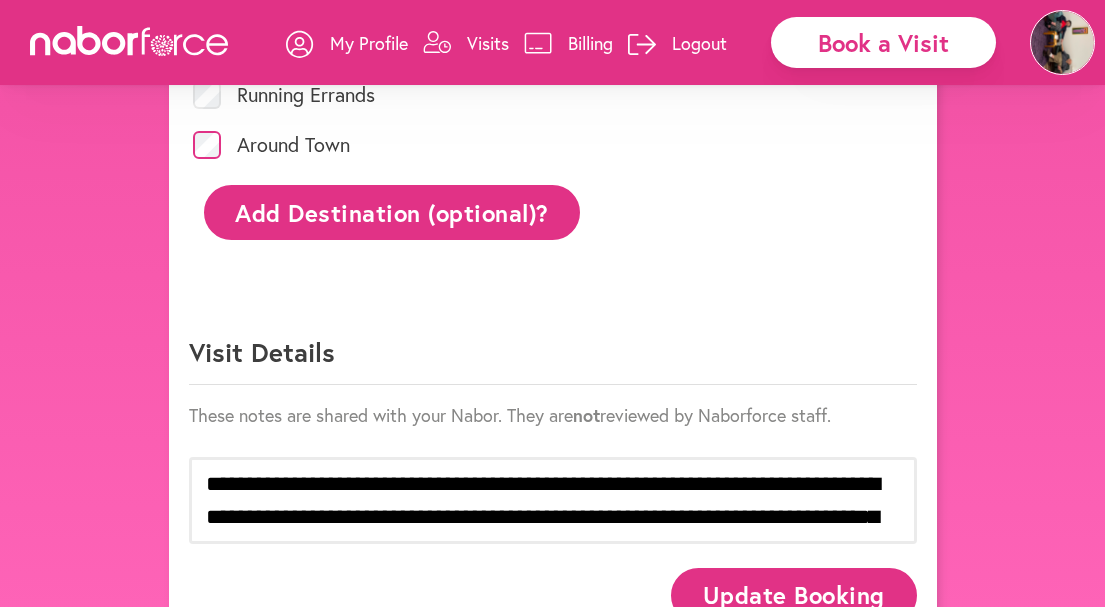 click on "Add Destination (optional)?" 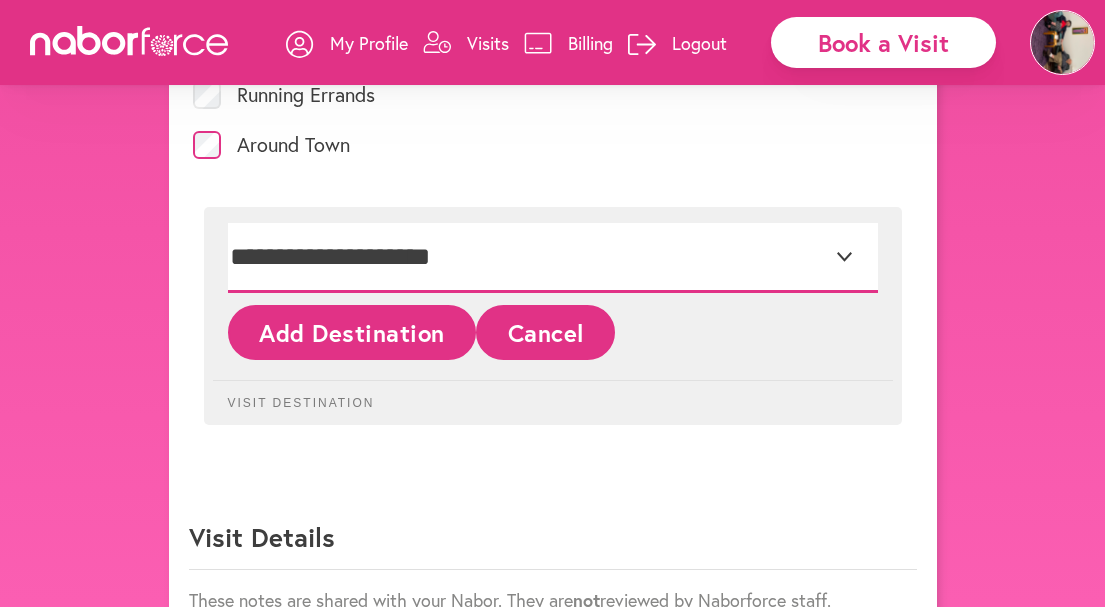 select on "*" 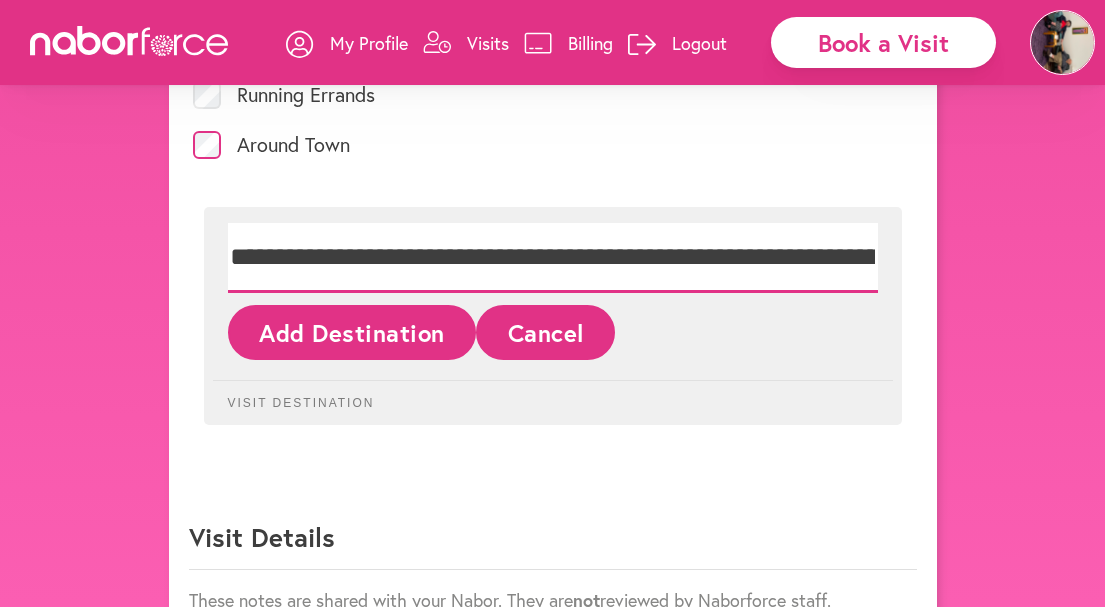 click on "**********" at bounding box center (0, 0) 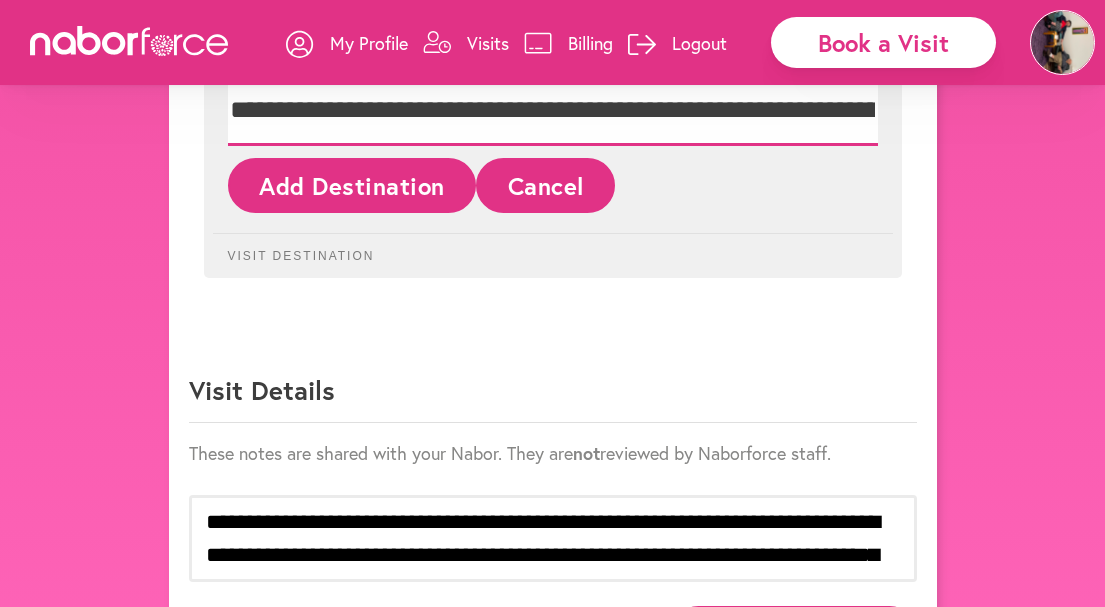 scroll, scrollTop: 1272, scrollLeft: 0, axis: vertical 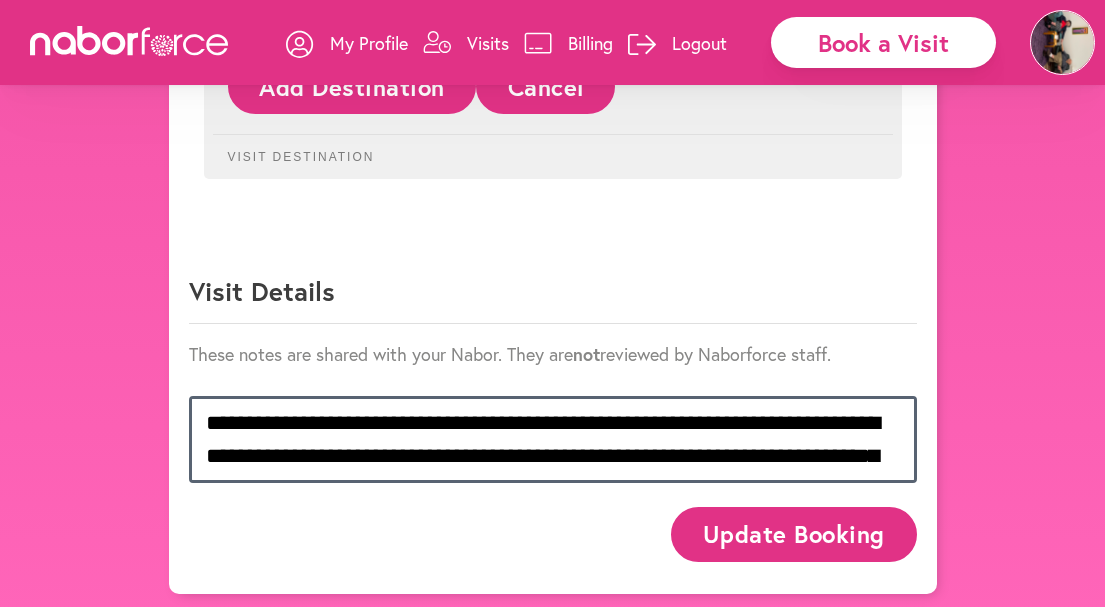 click on "**********" at bounding box center [553, 439] 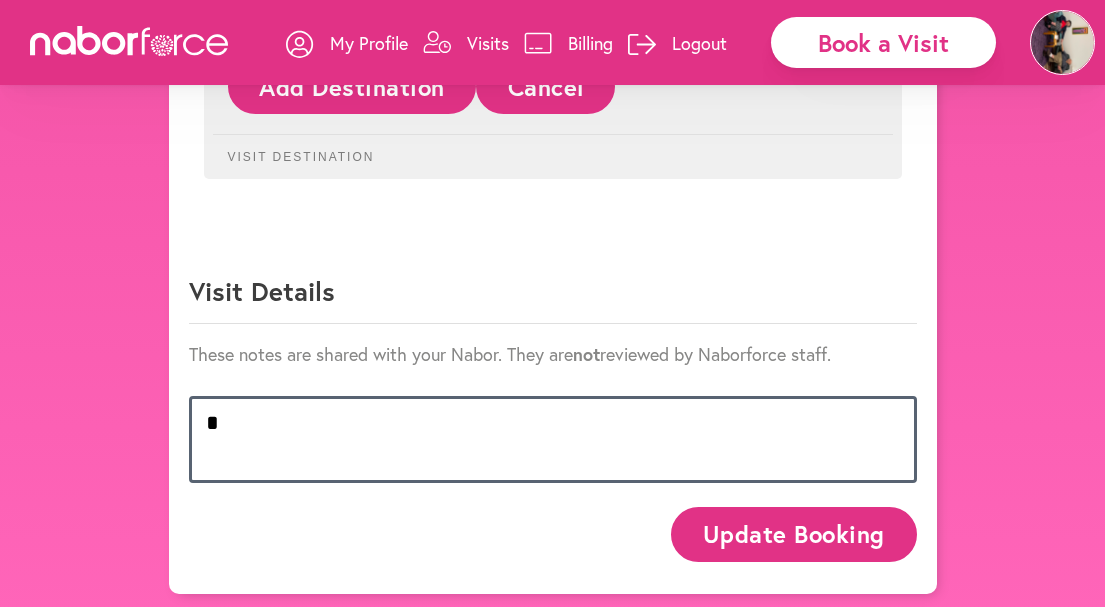 scroll, scrollTop: 1206, scrollLeft: 0, axis: vertical 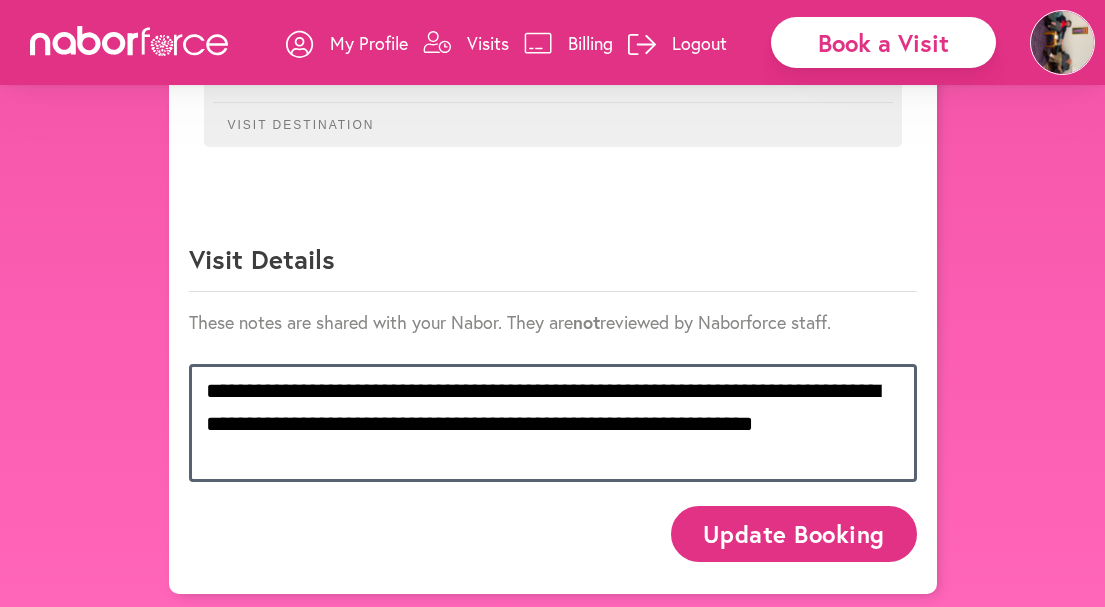type on "**********" 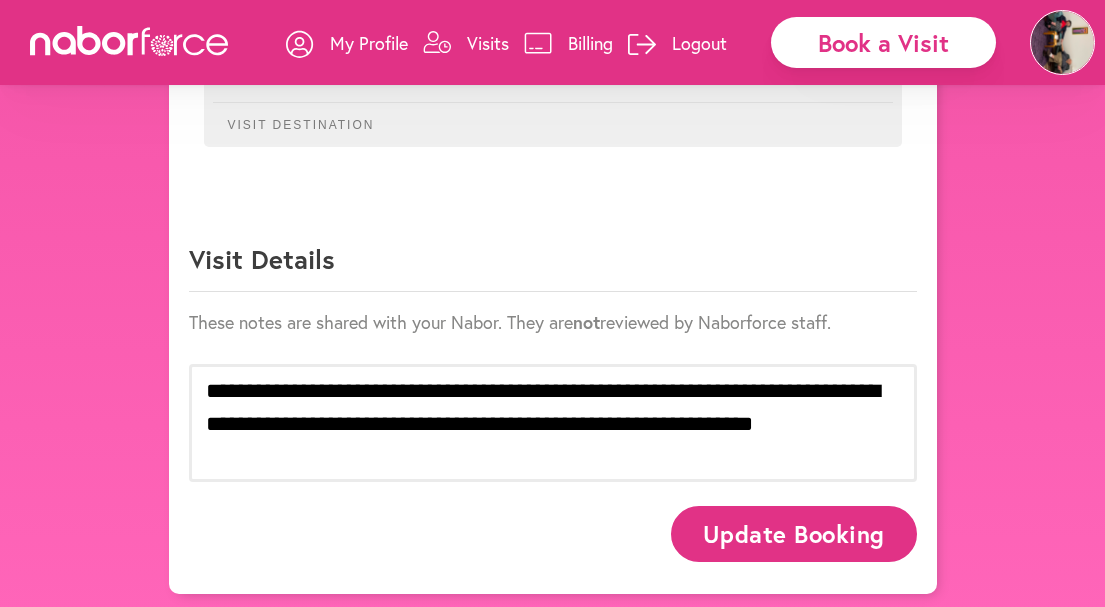 click on "Update Booking" at bounding box center (793, 533) 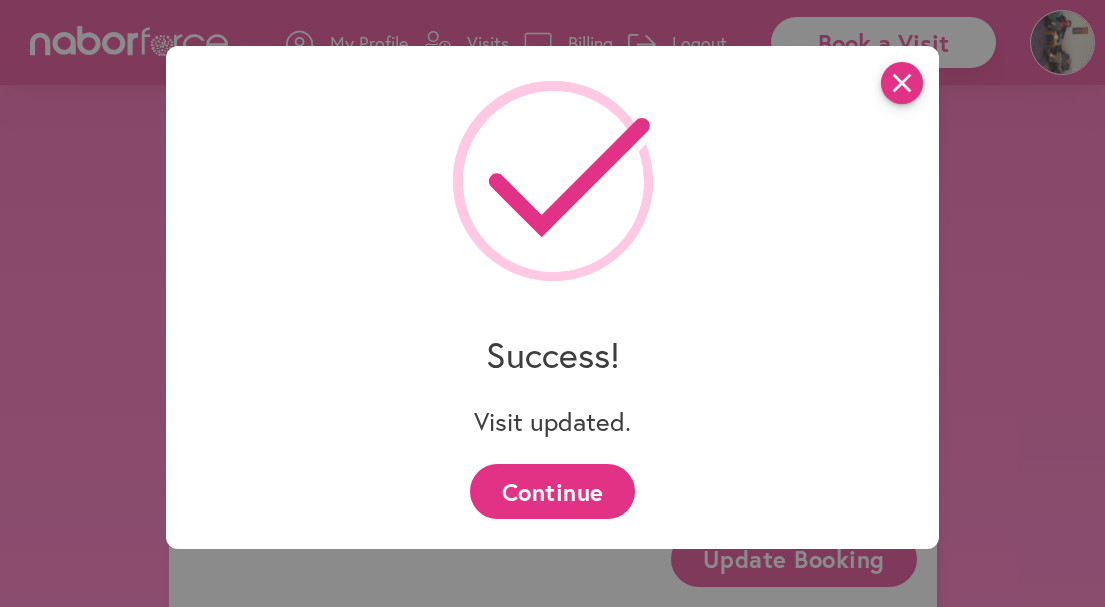 click on "close" at bounding box center (902, 83) 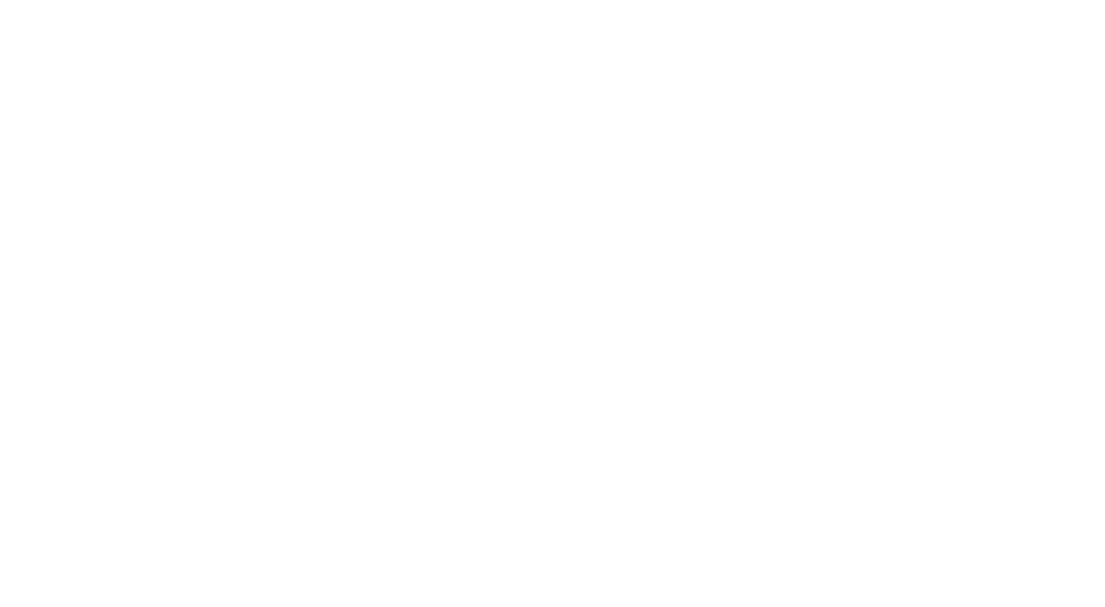 scroll, scrollTop: 0, scrollLeft: 0, axis: both 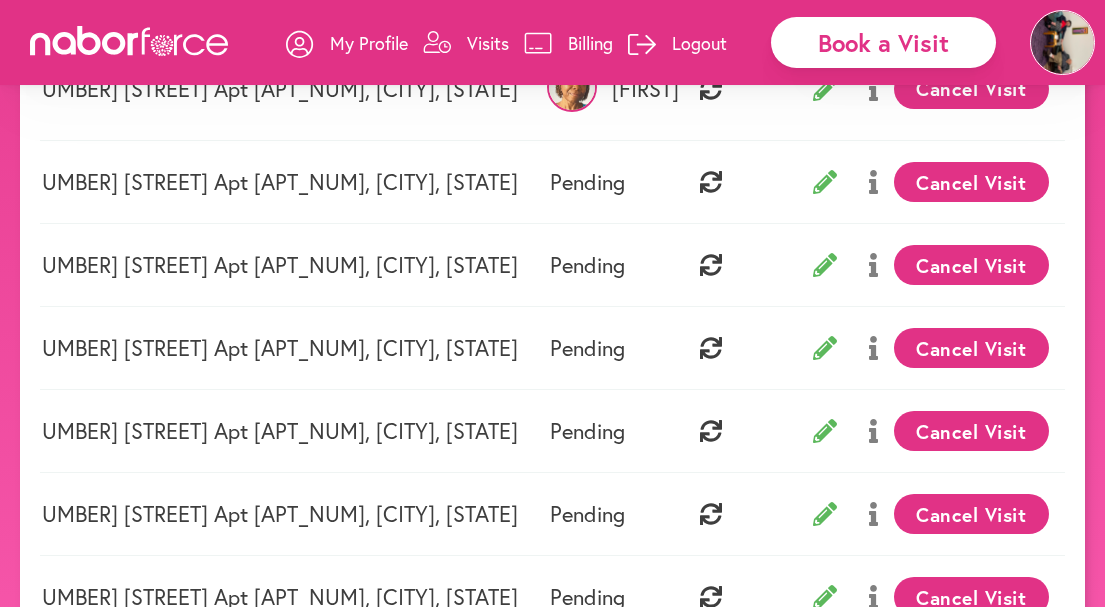click 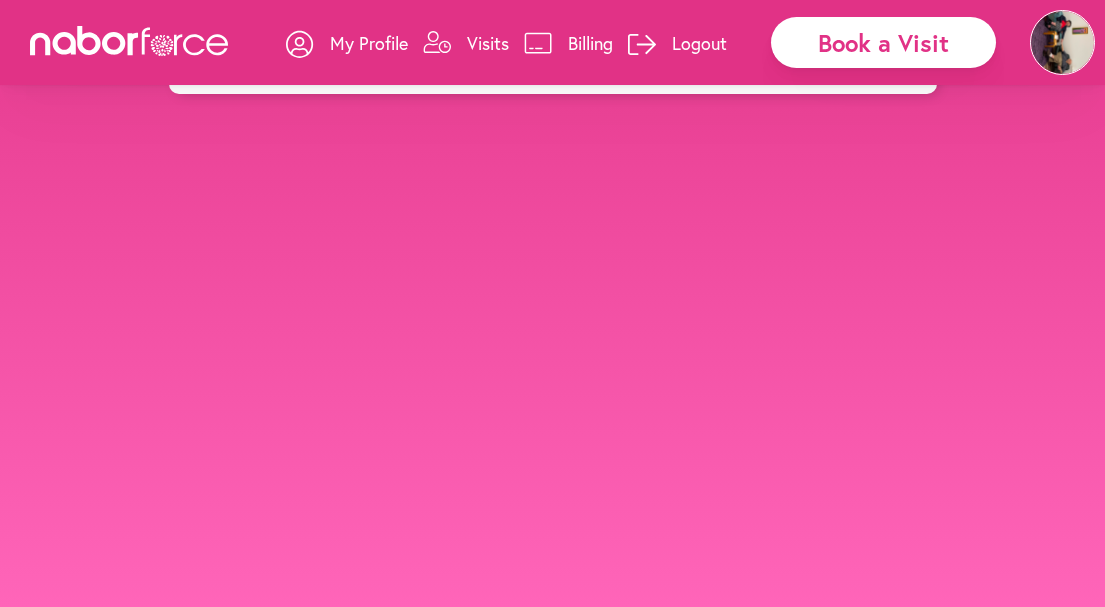 scroll, scrollTop: 0, scrollLeft: 0, axis: both 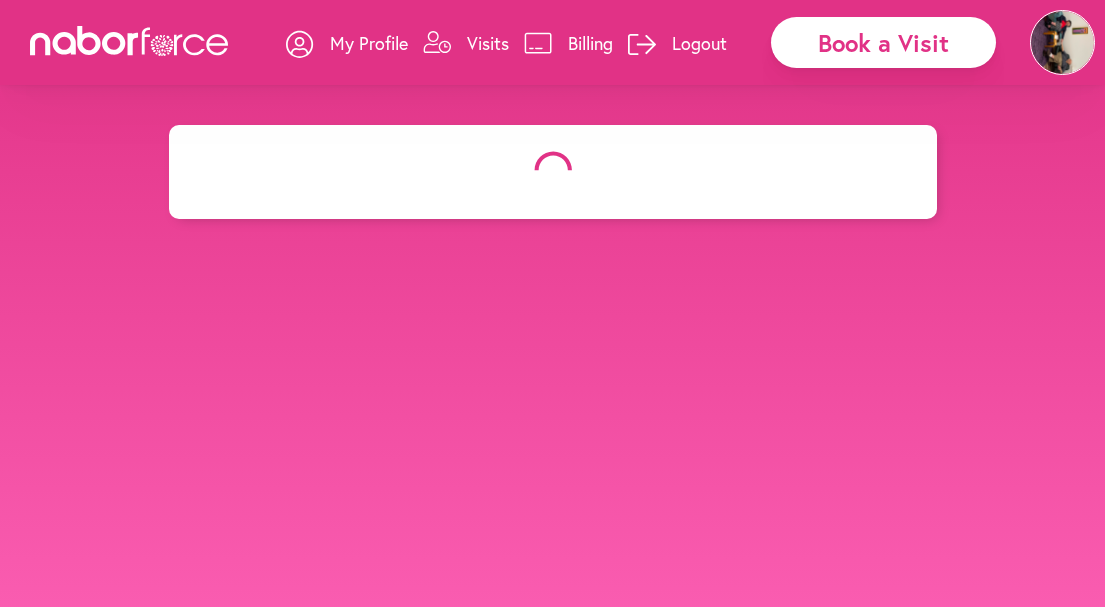 select on "*******" 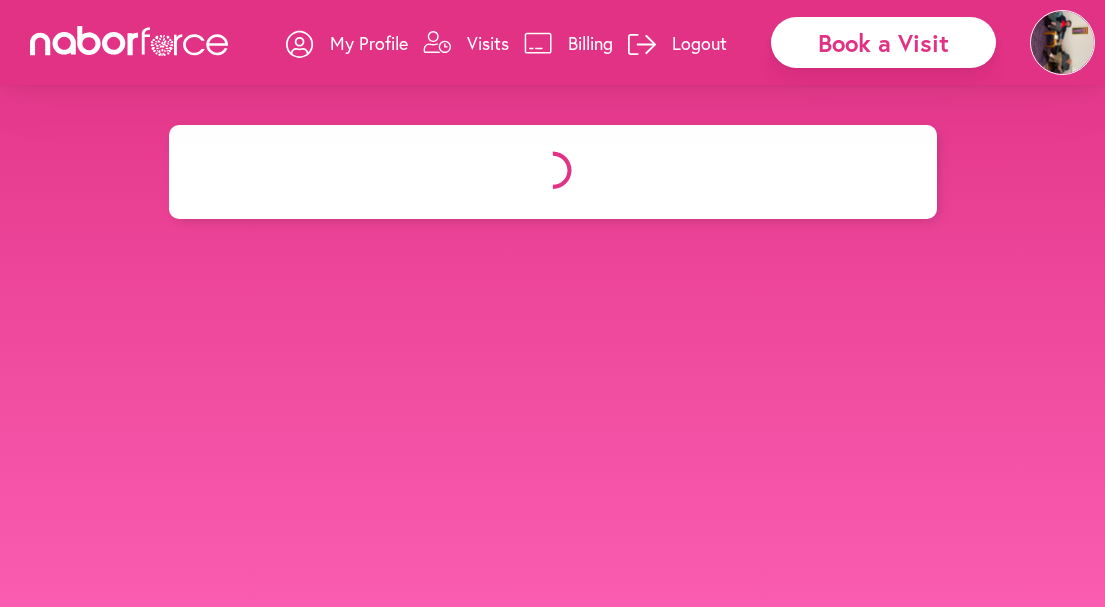 select on "***" 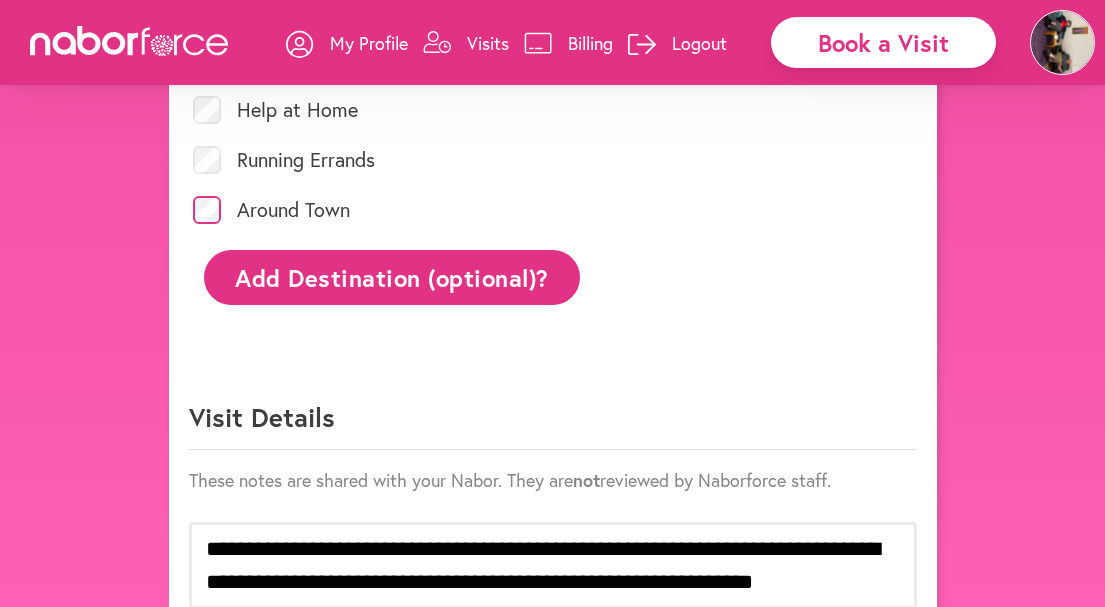 scroll, scrollTop: 983, scrollLeft: 0, axis: vertical 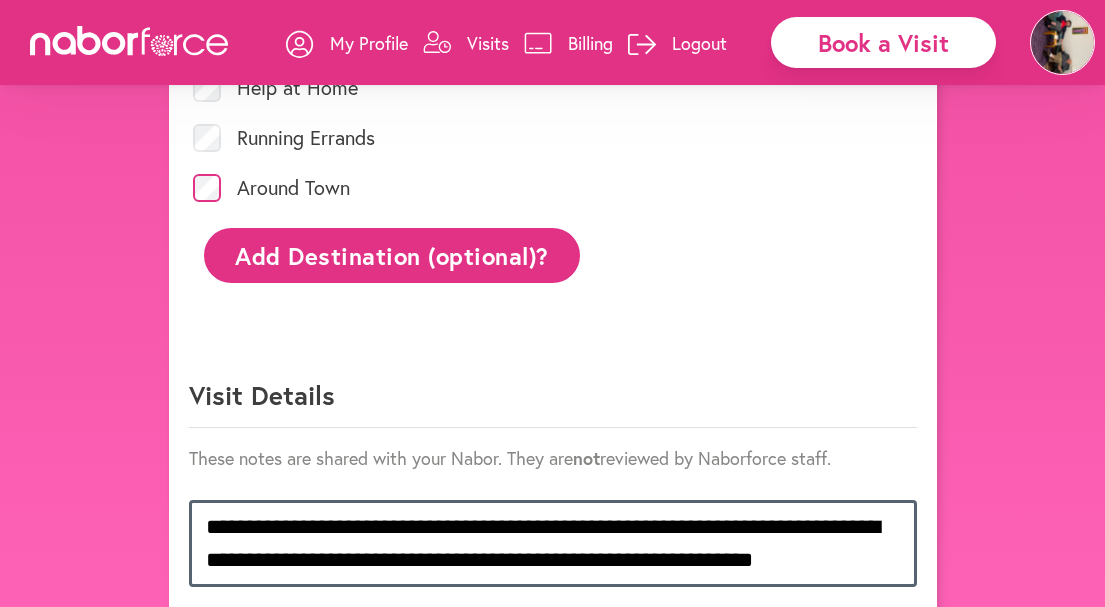 click on "**********" at bounding box center (553, 543) 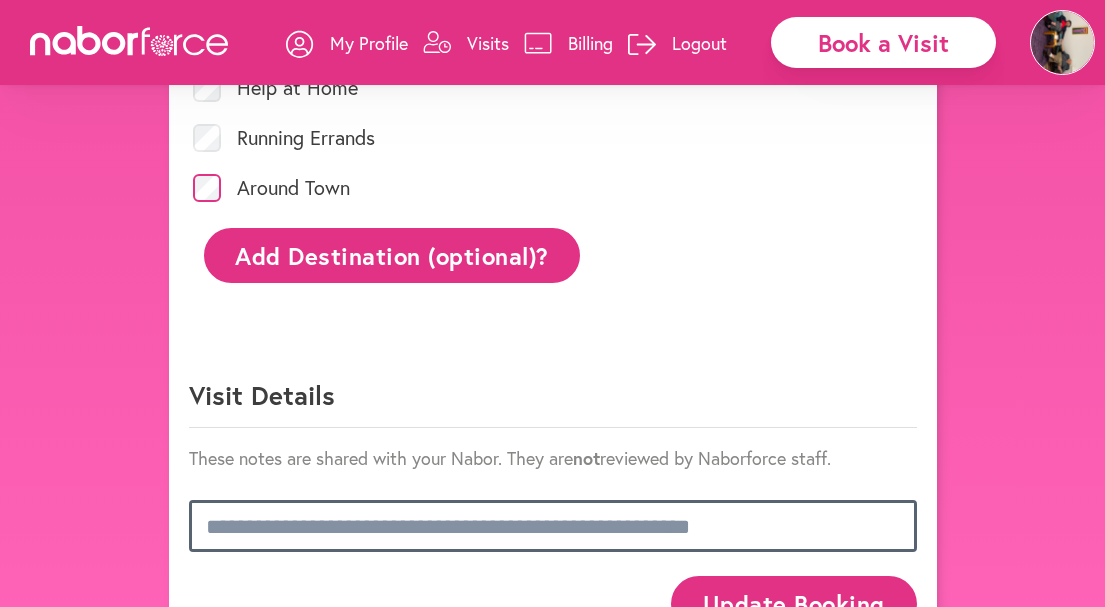 type on "**********" 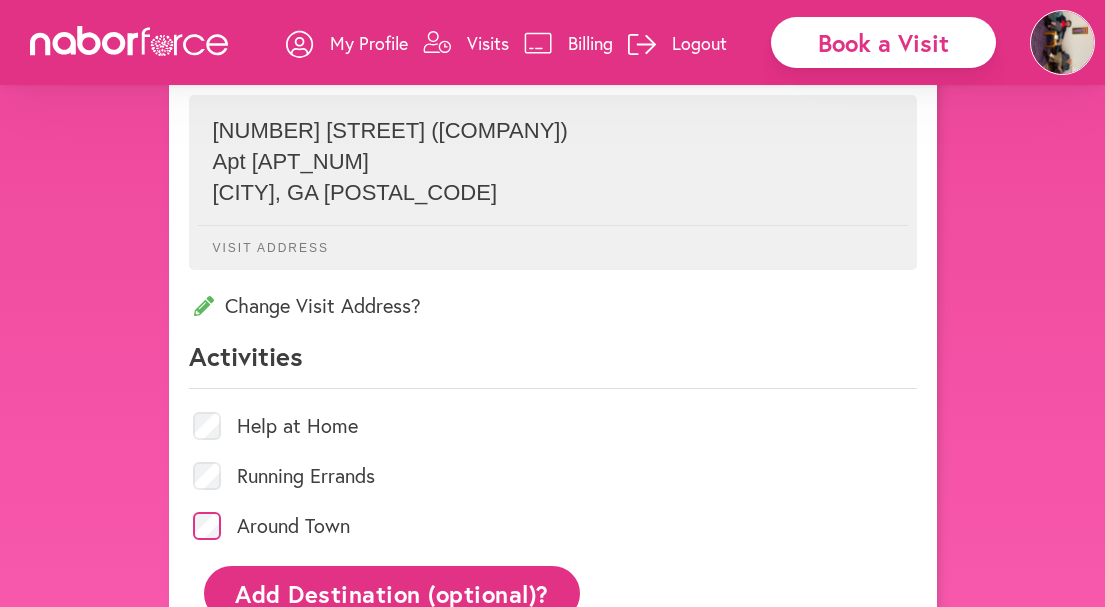 scroll, scrollTop: 610, scrollLeft: 0, axis: vertical 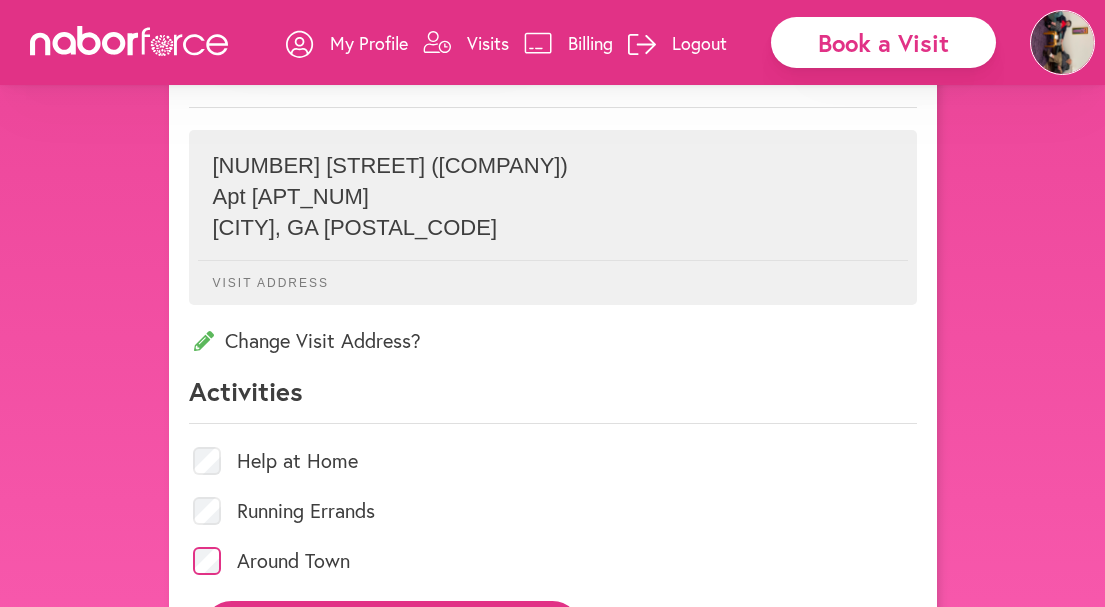 click on "Change Visit Address?" 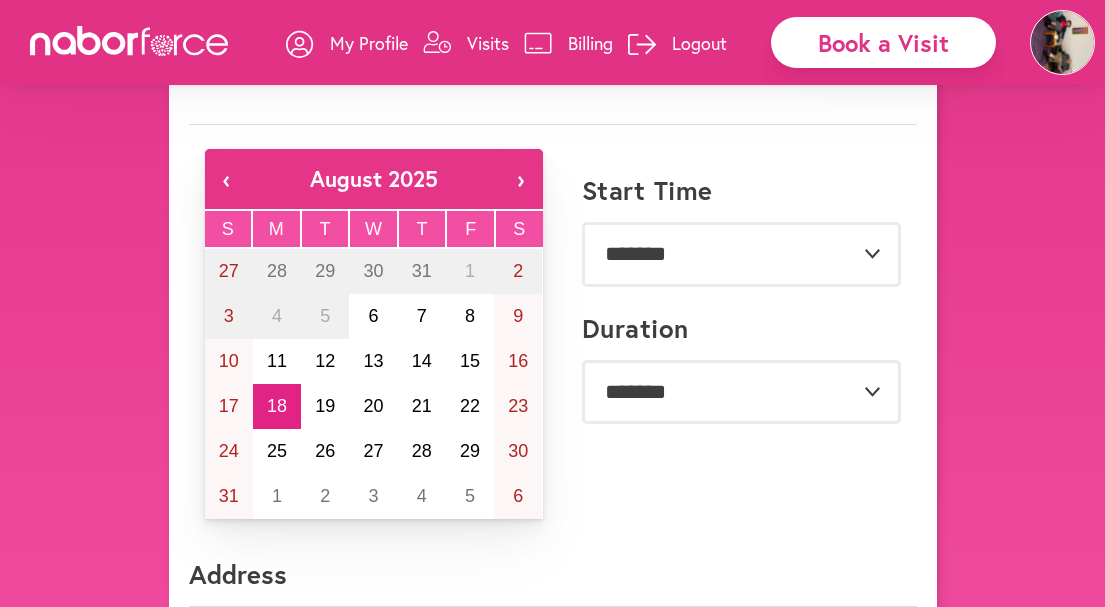 scroll, scrollTop: 456, scrollLeft: 0, axis: vertical 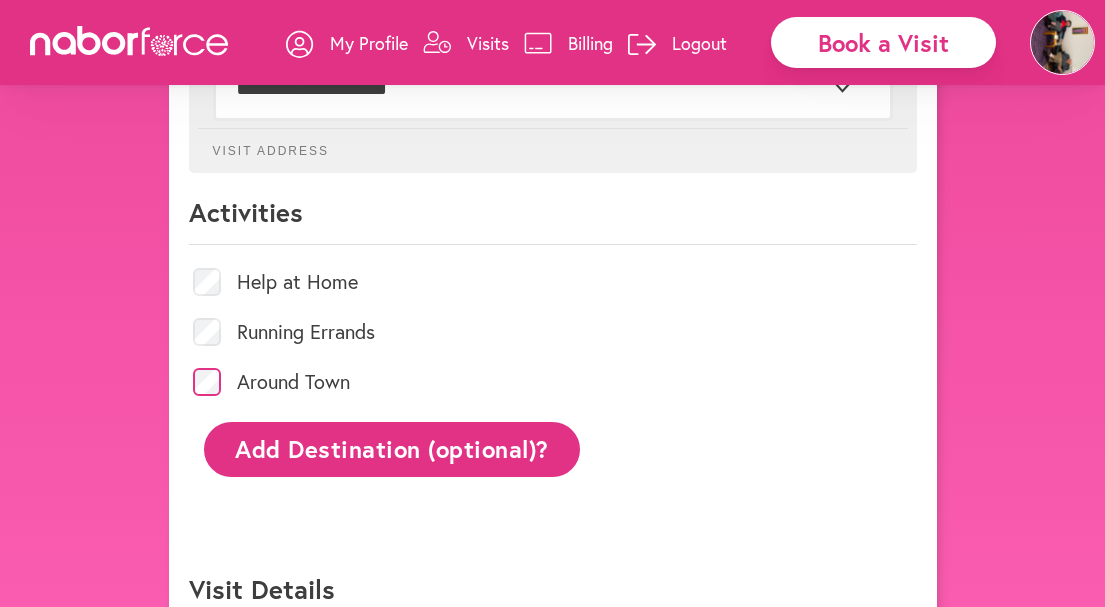 click on "Add Destination (optional)?" 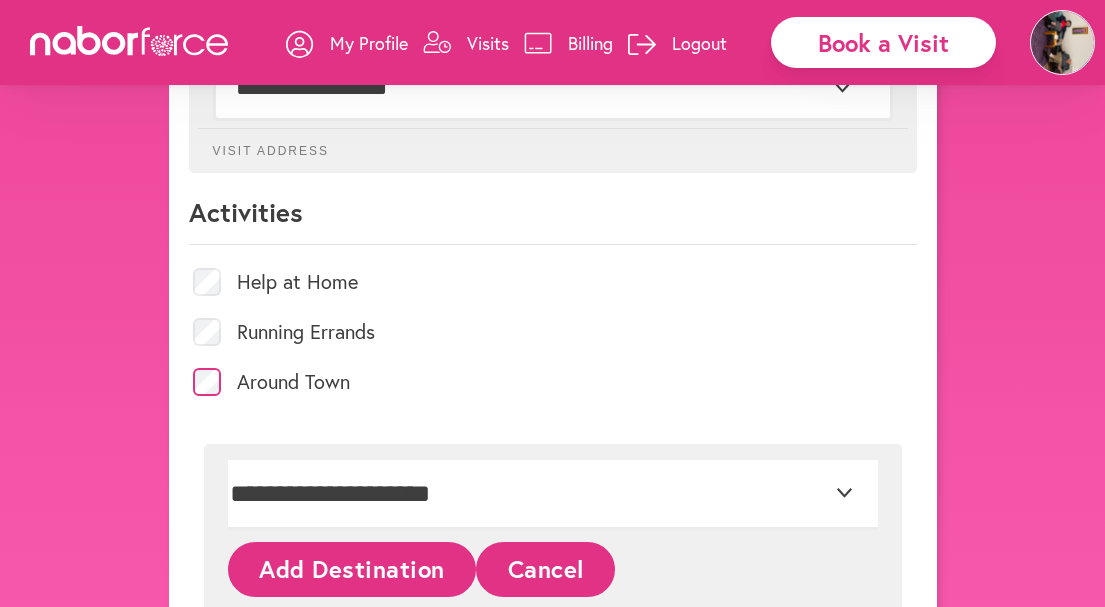 click on "Running Errands" at bounding box center (553, 332) 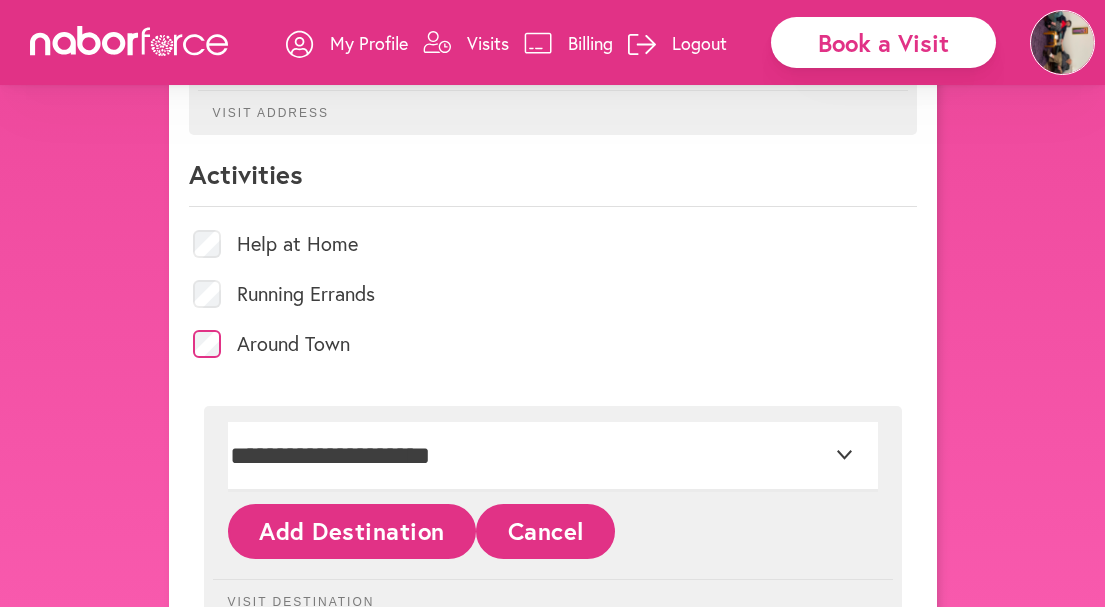scroll, scrollTop: 802, scrollLeft: 0, axis: vertical 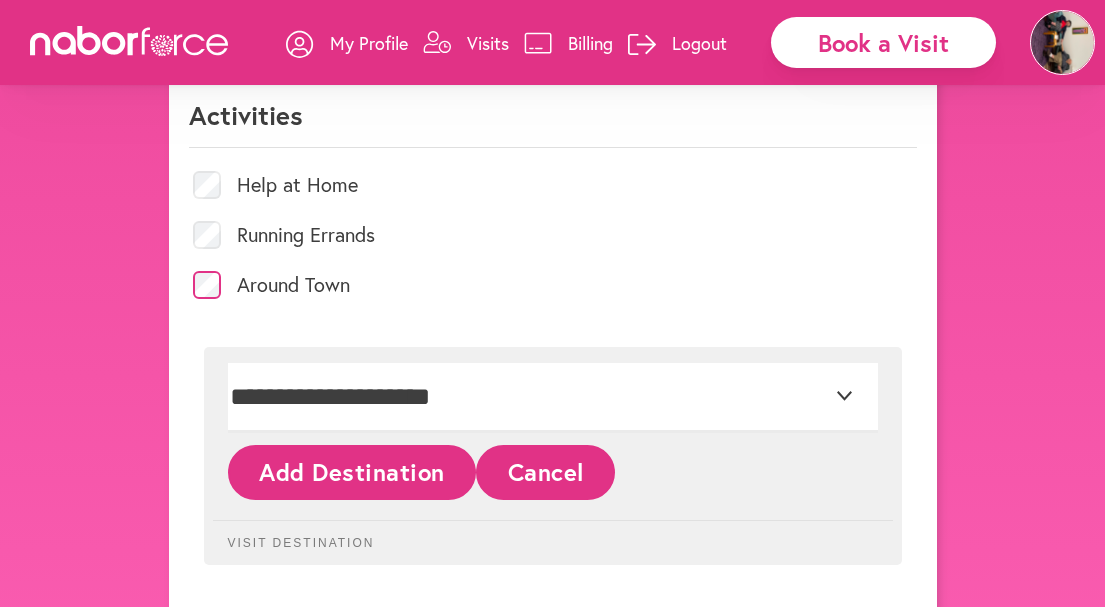 click on "Cancel" 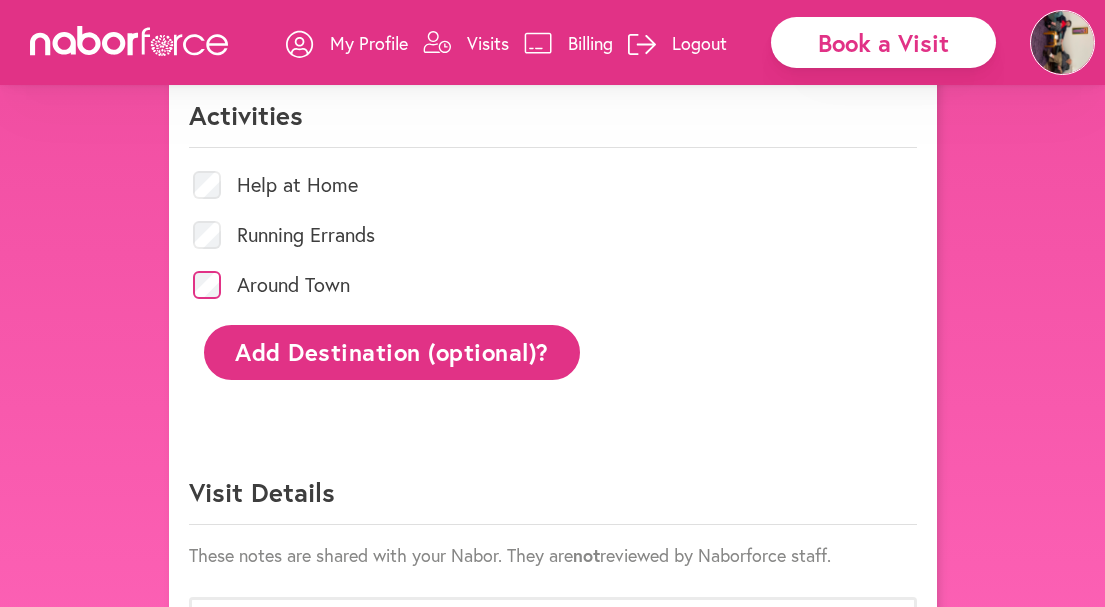 scroll, scrollTop: 980, scrollLeft: 0, axis: vertical 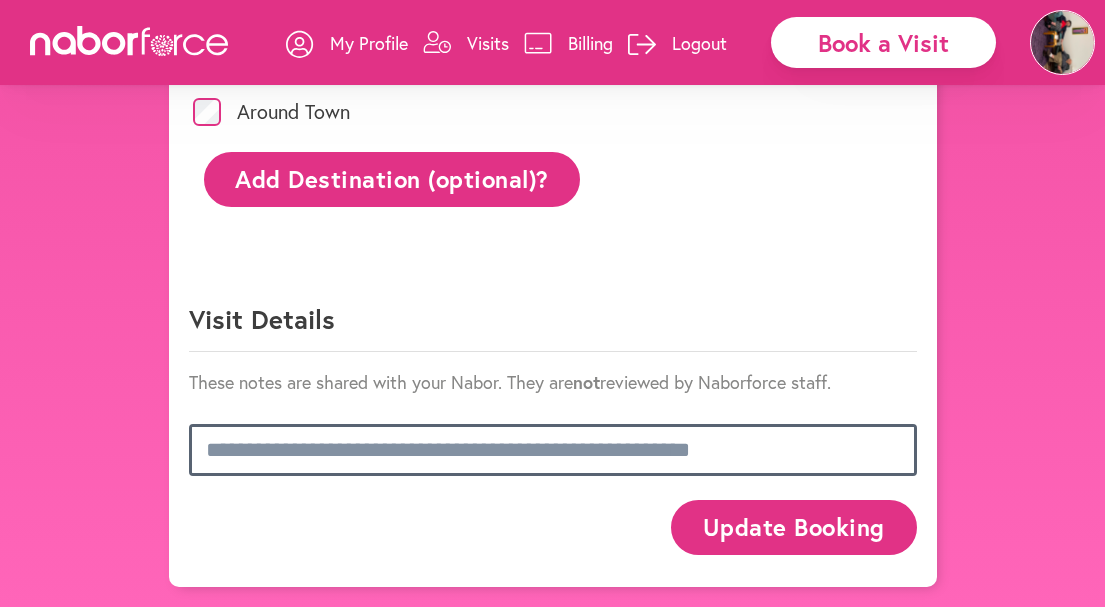 click at bounding box center [553, 450] 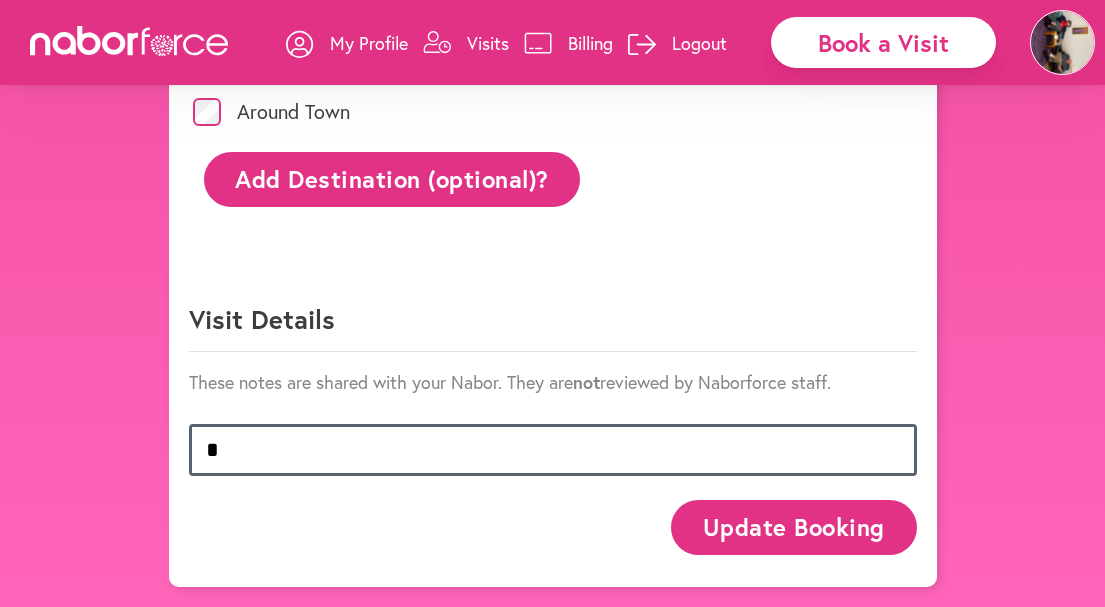 scroll, scrollTop: 949, scrollLeft: 0, axis: vertical 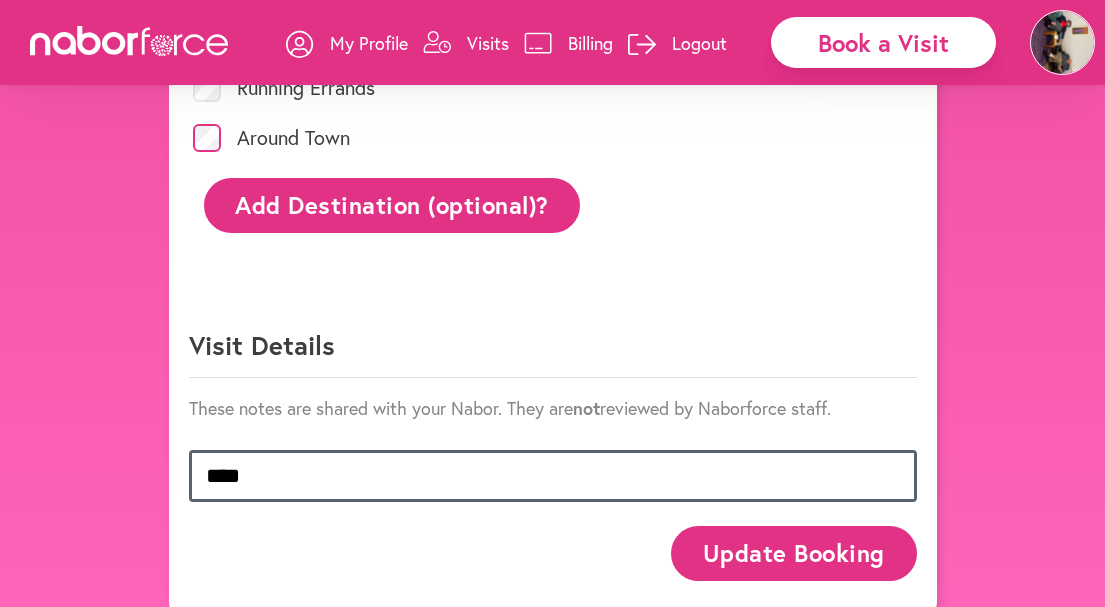 type on "****" 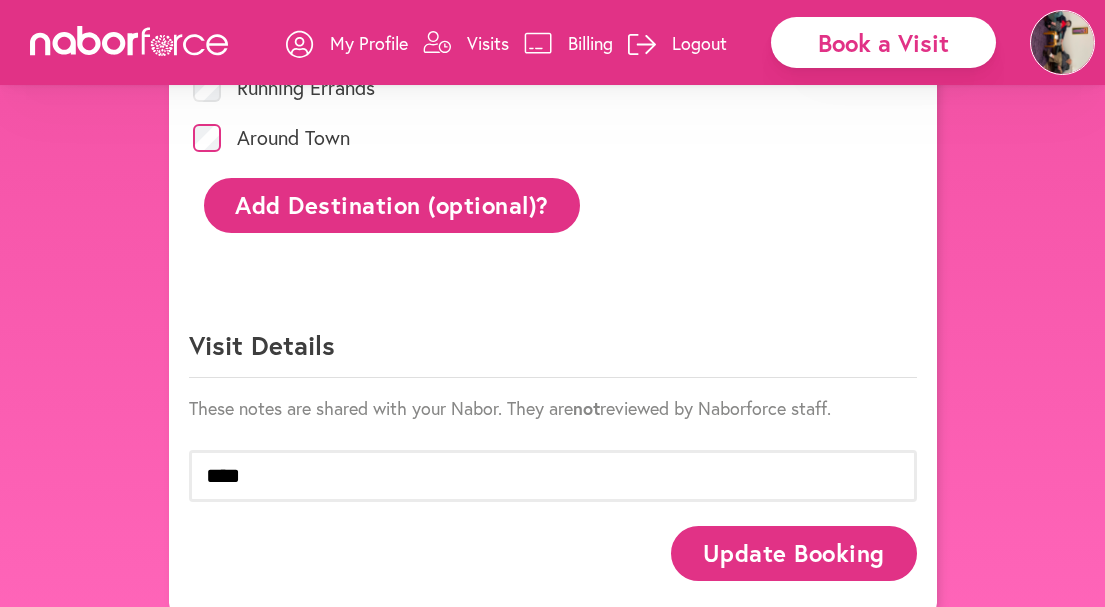 click on "Update Booking" at bounding box center [793, 553] 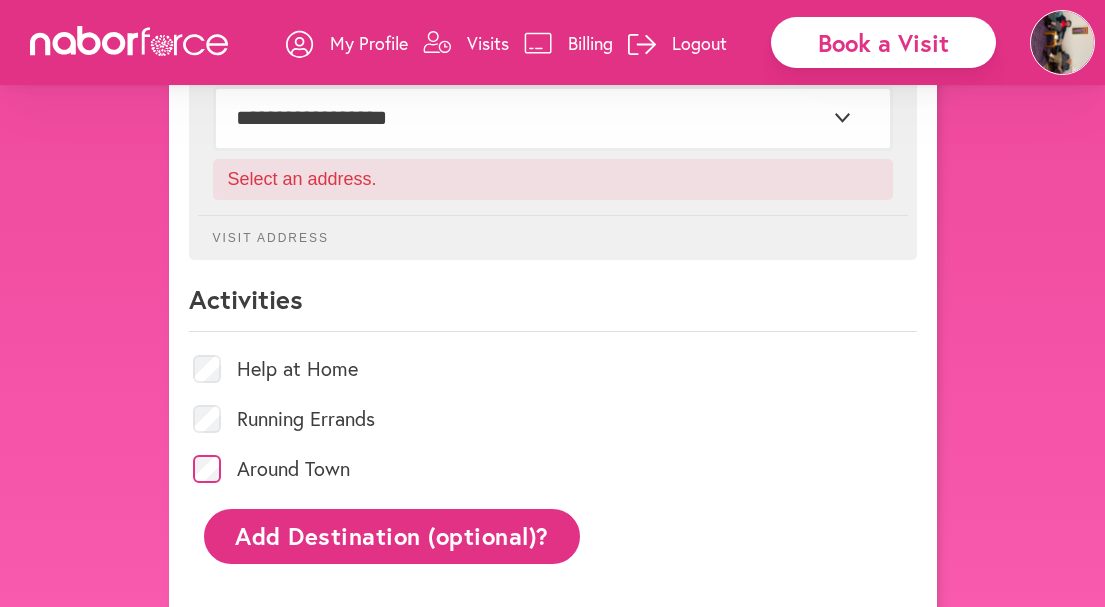 scroll, scrollTop: 618, scrollLeft: 0, axis: vertical 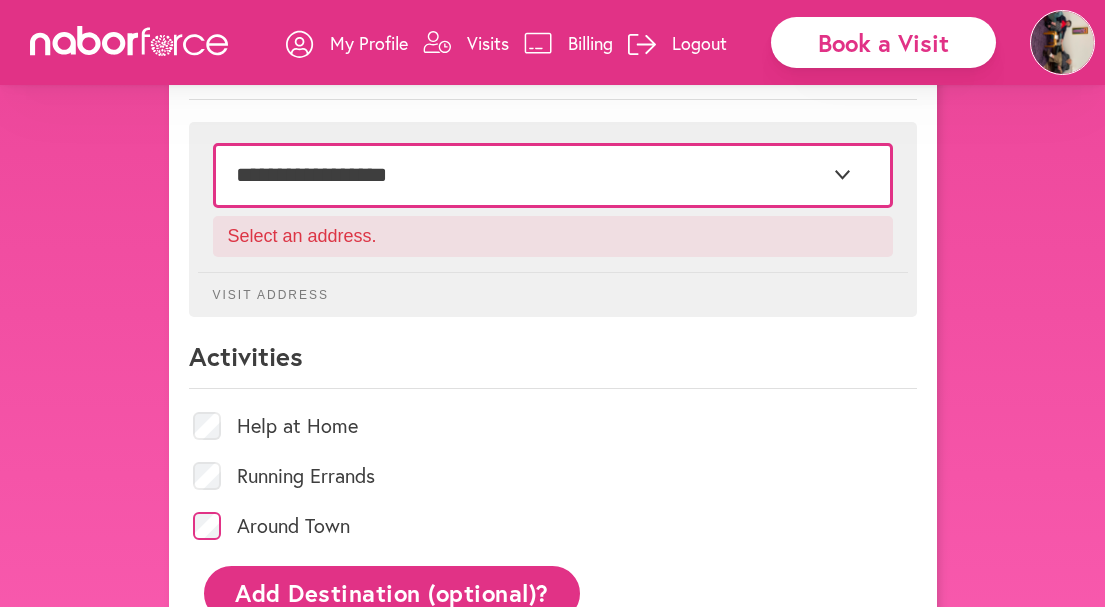 select on "*" 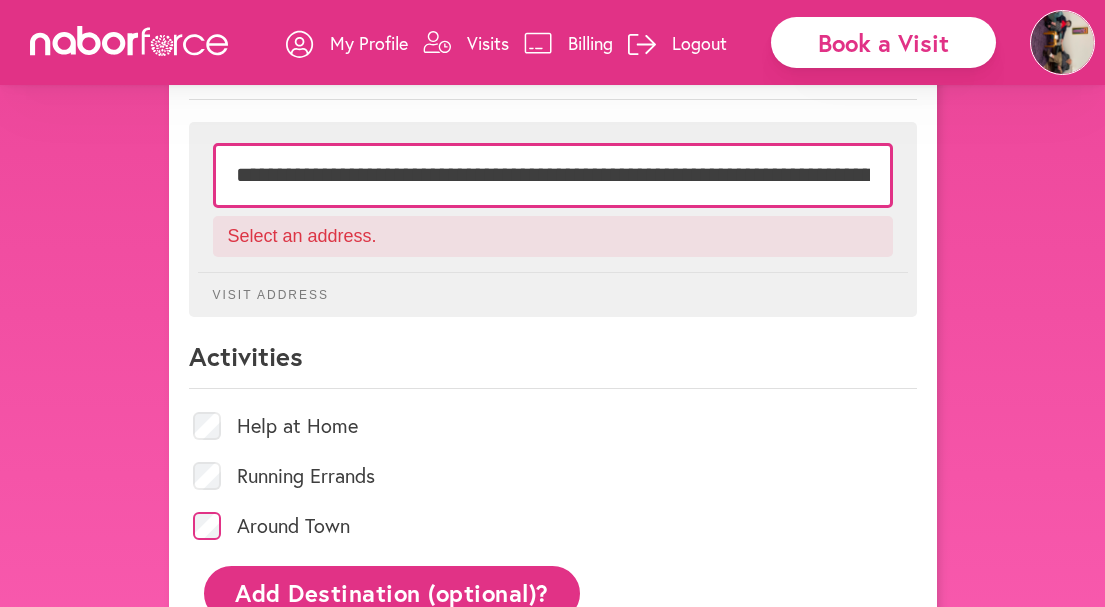 click on "**********" at bounding box center [0, 0] 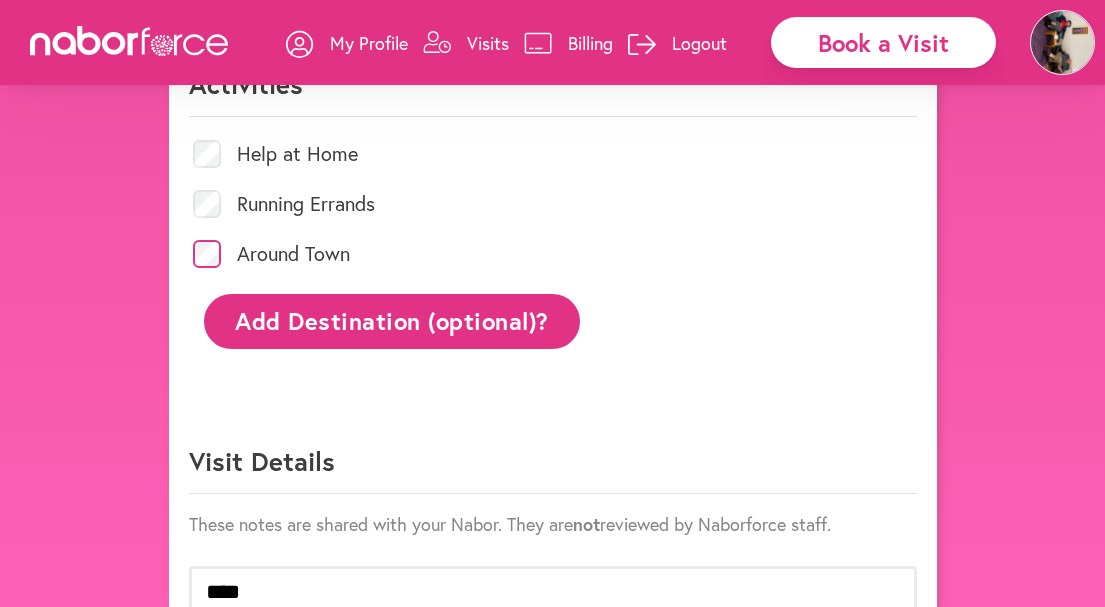scroll, scrollTop: 1035, scrollLeft: 0, axis: vertical 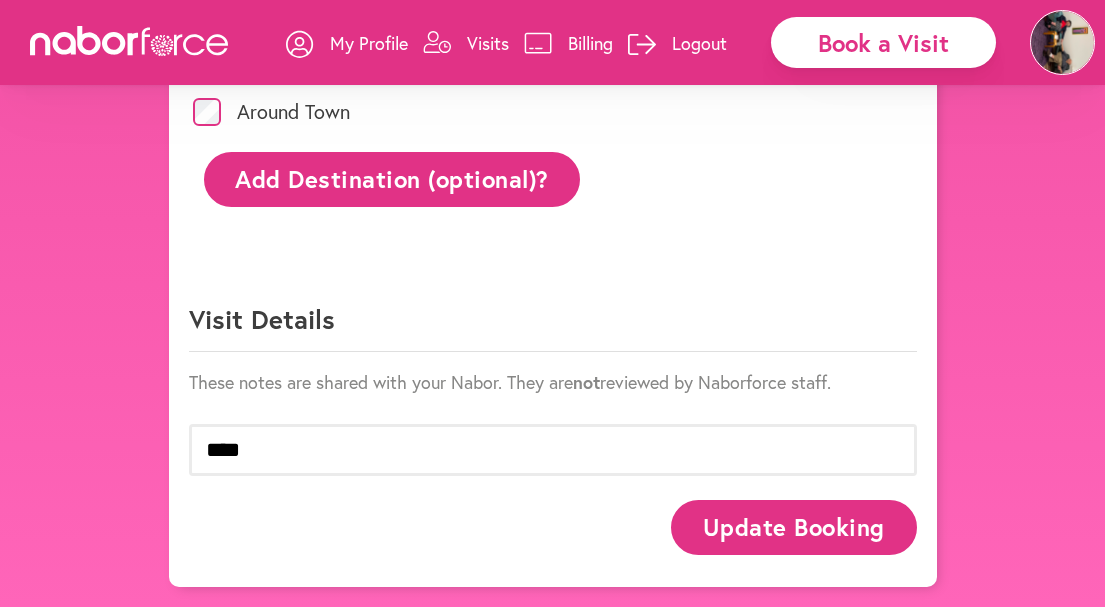 click on "Update Booking" at bounding box center [793, 527] 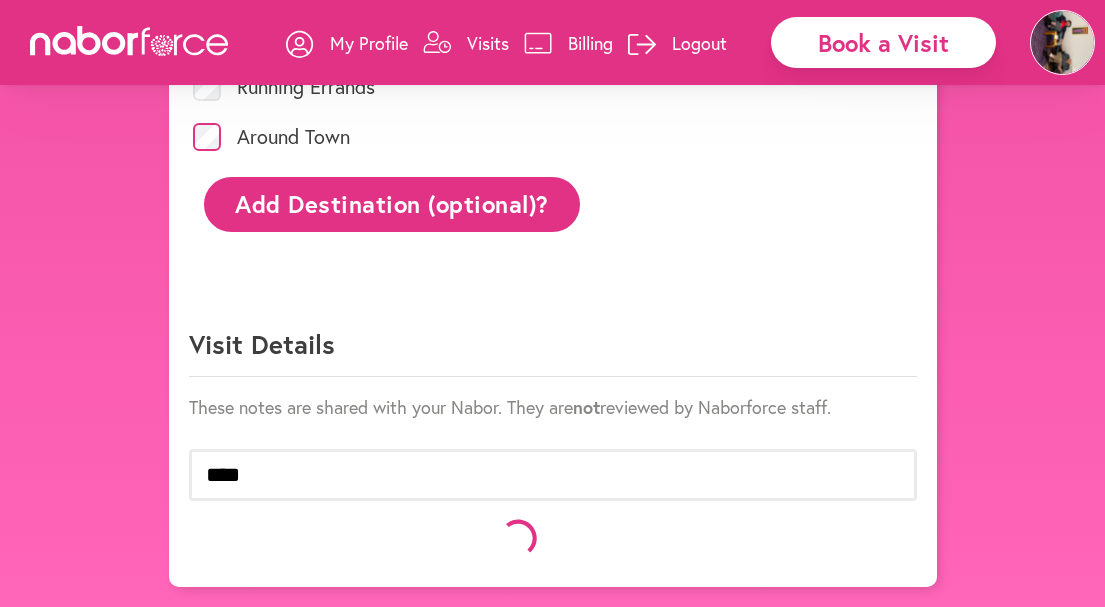 scroll, scrollTop: 1010, scrollLeft: 0, axis: vertical 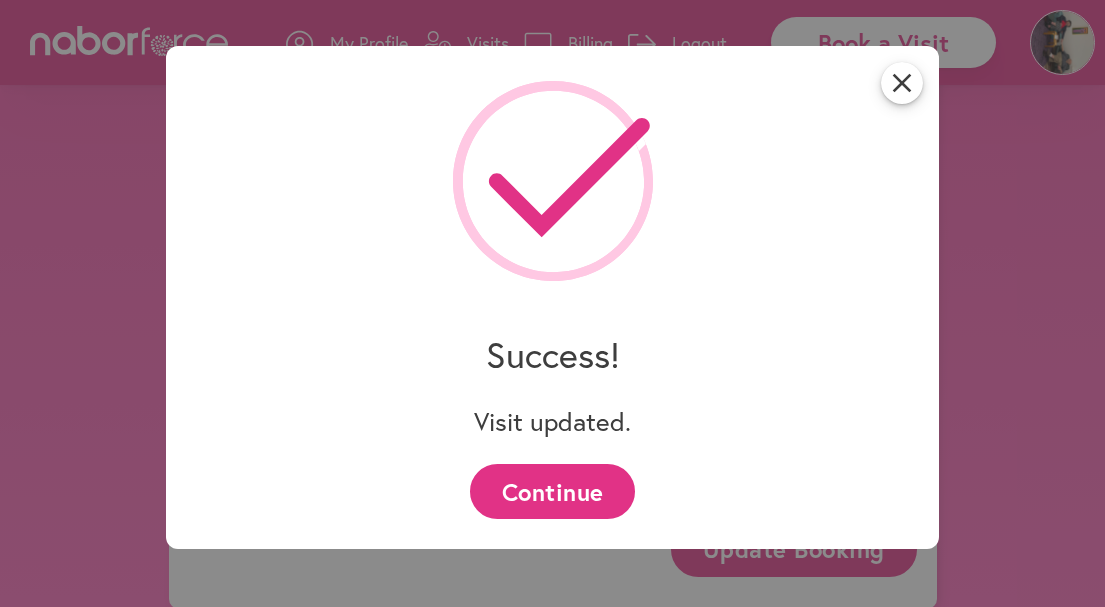 click on "Continue" at bounding box center [552, 491] 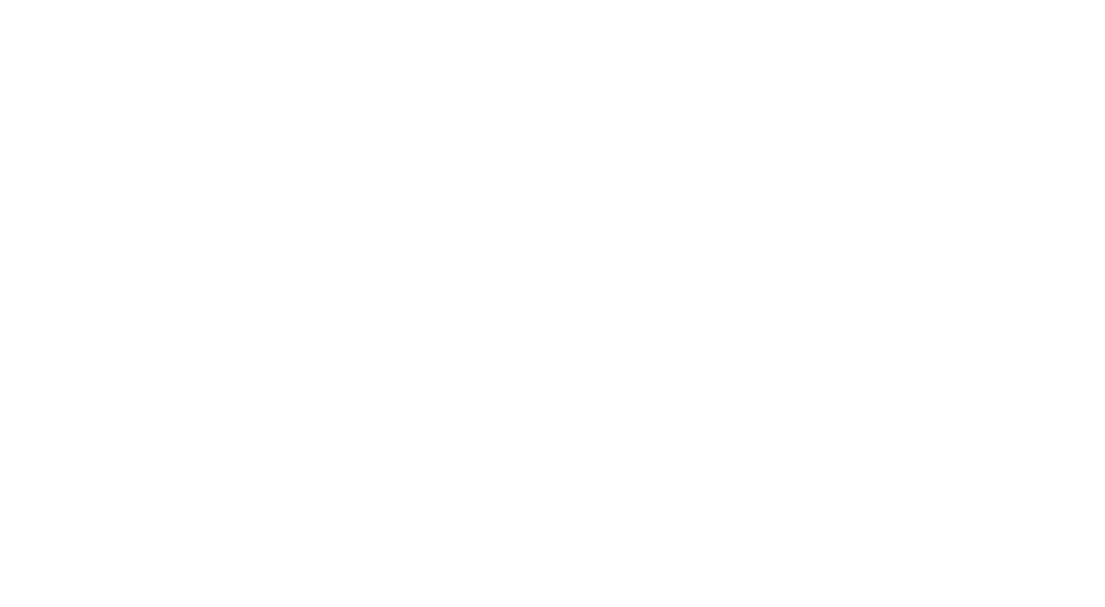 scroll, scrollTop: 0, scrollLeft: 0, axis: both 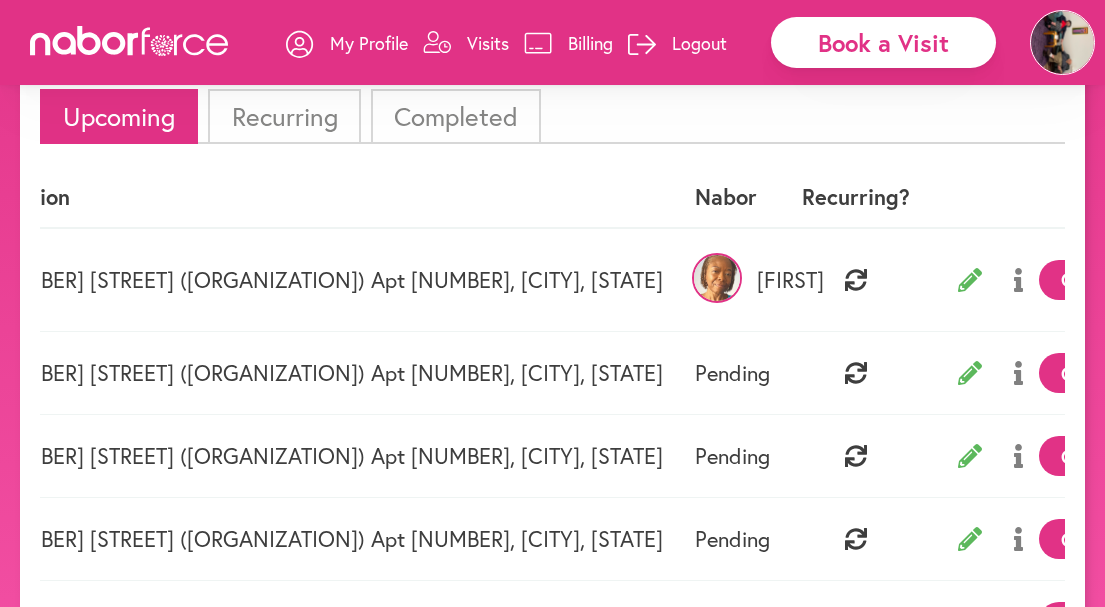click 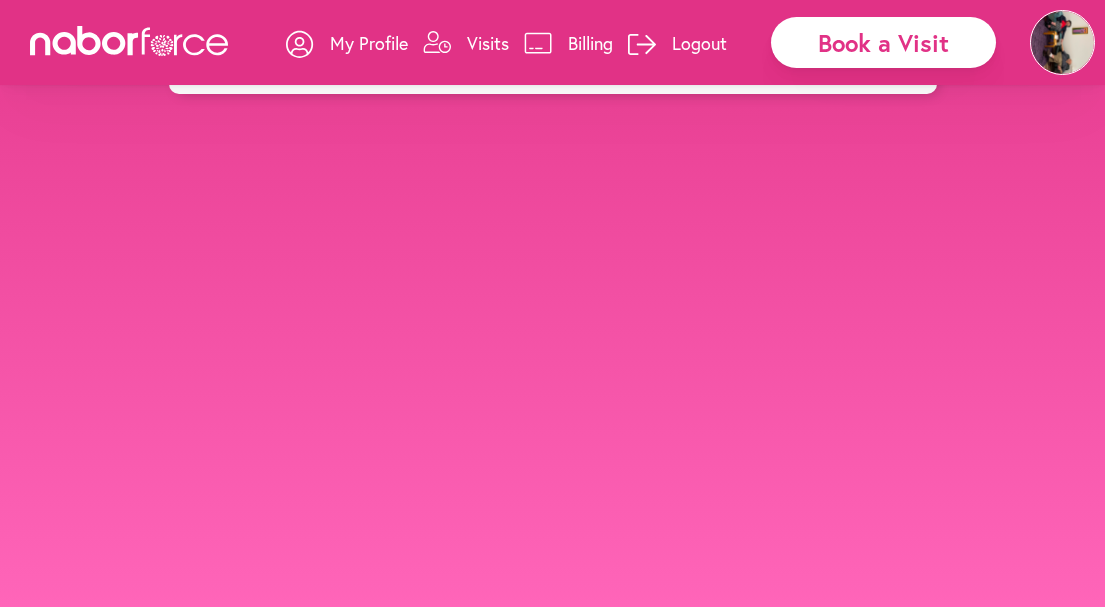 scroll, scrollTop: 0, scrollLeft: 0, axis: both 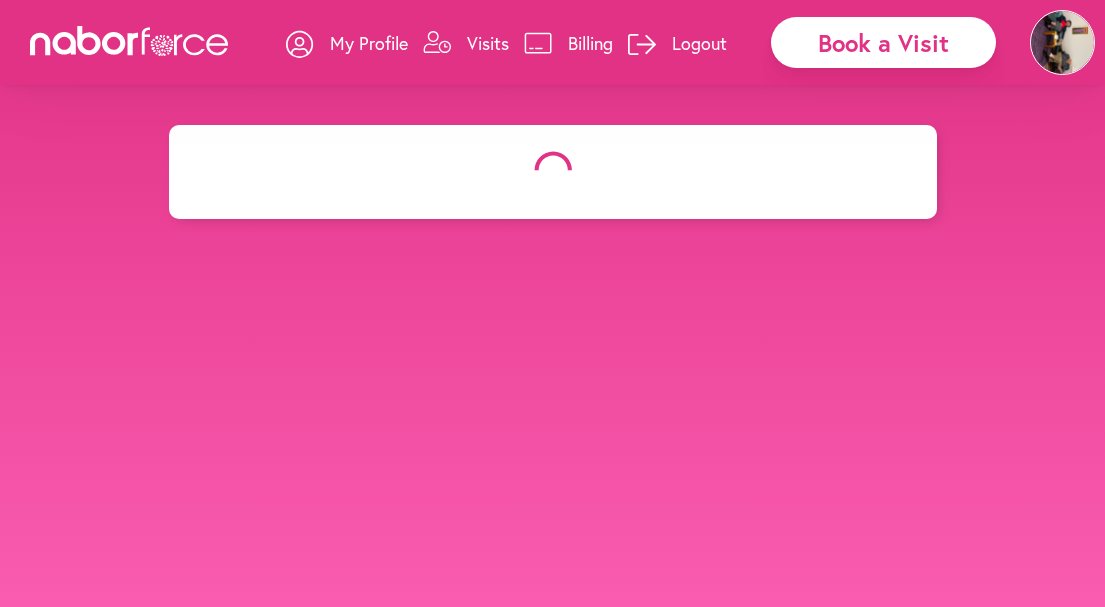 select on "*******" 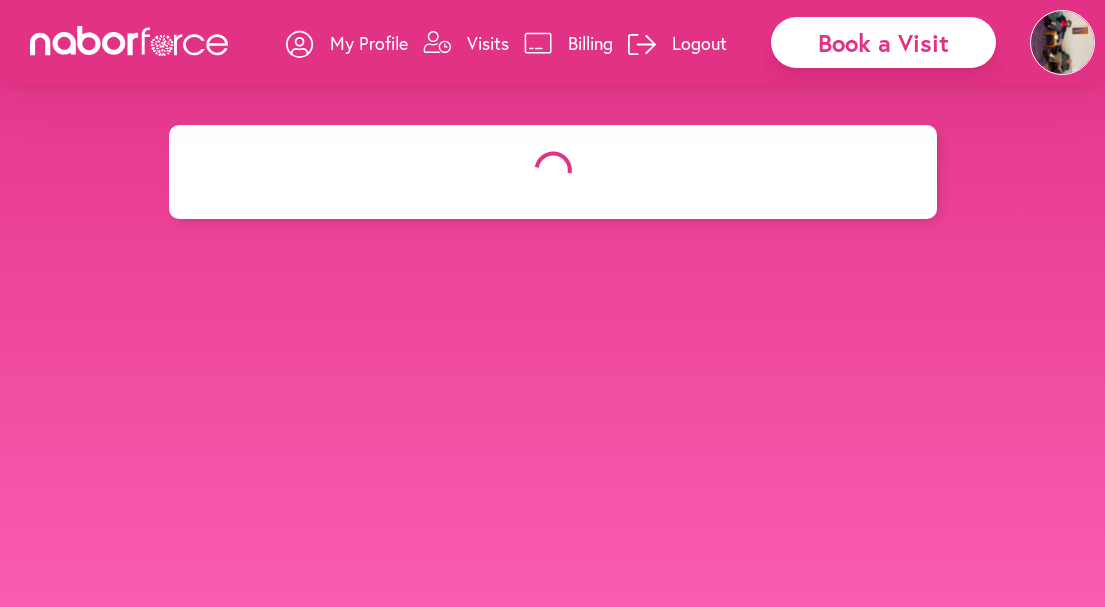 select on "***" 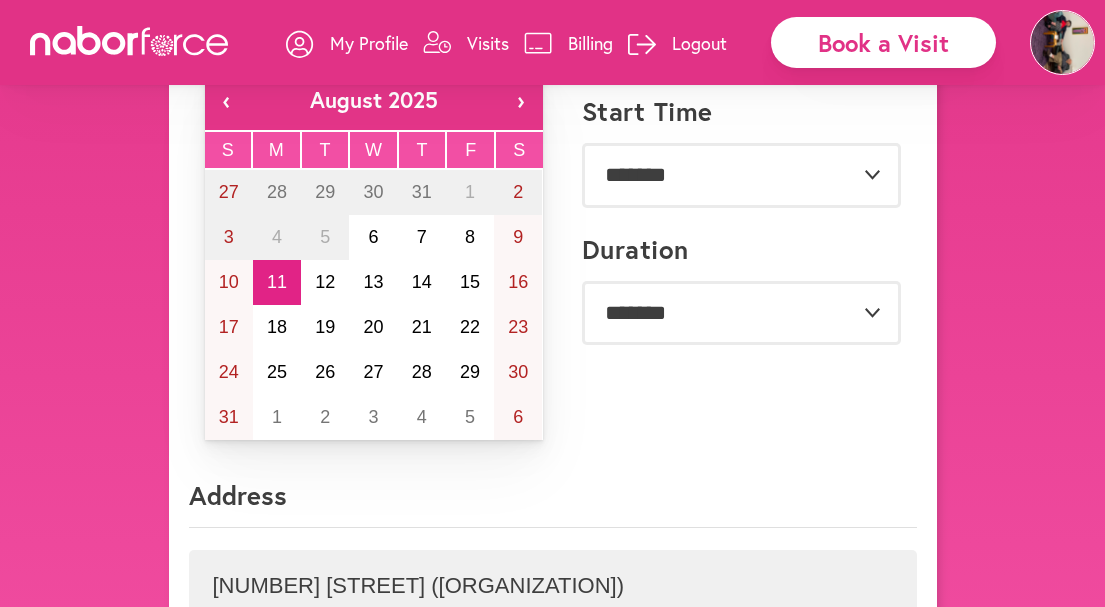 scroll, scrollTop: 175, scrollLeft: 0, axis: vertical 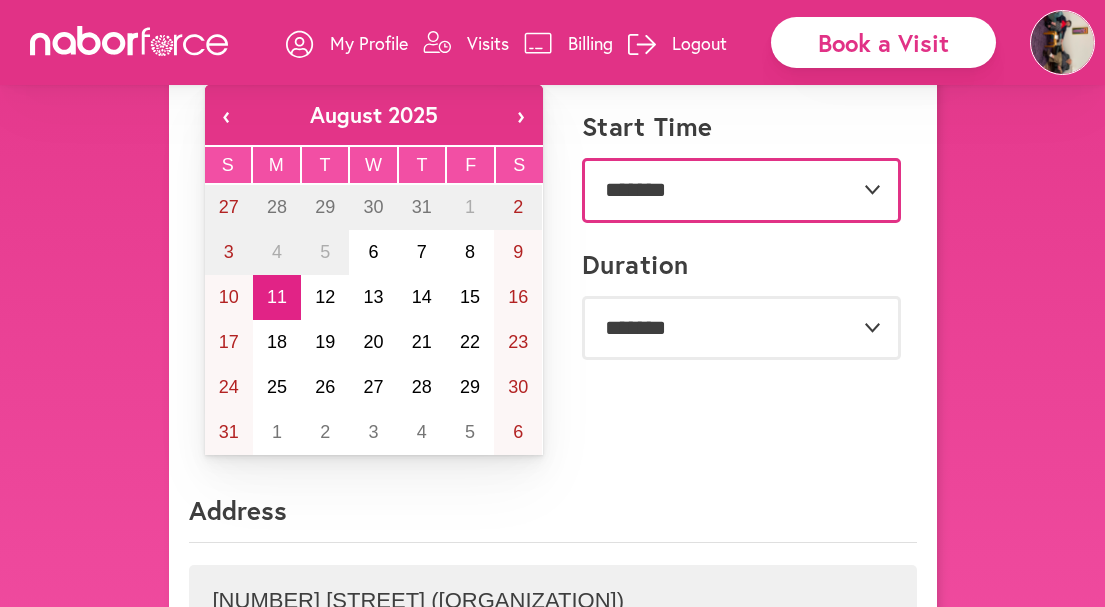 click on "**********" at bounding box center (741, 190) 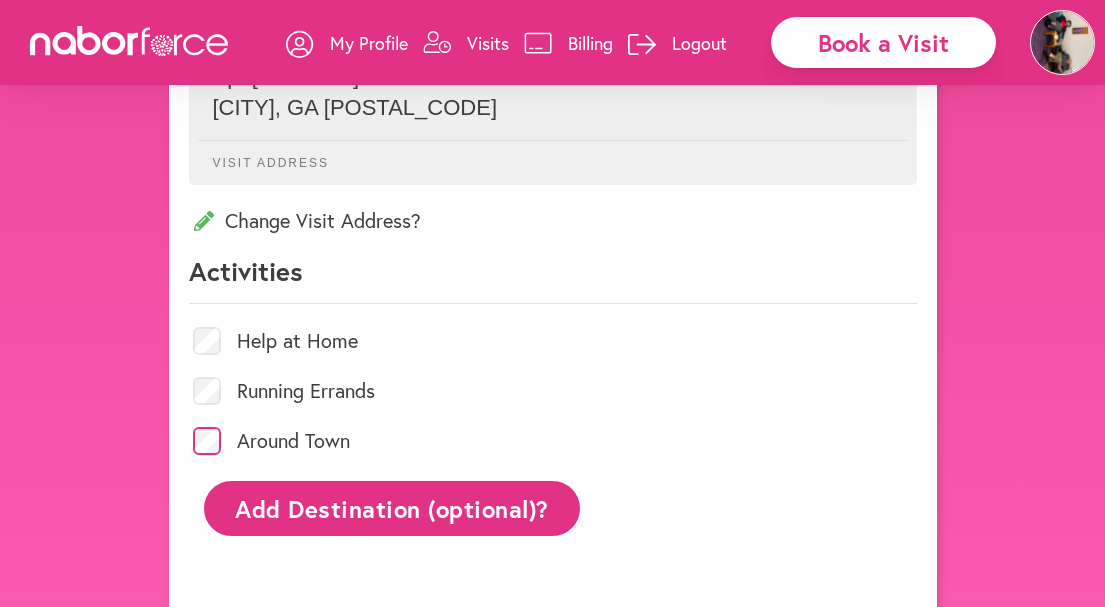 scroll, scrollTop: 738, scrollLeft: 0, axis: vertical 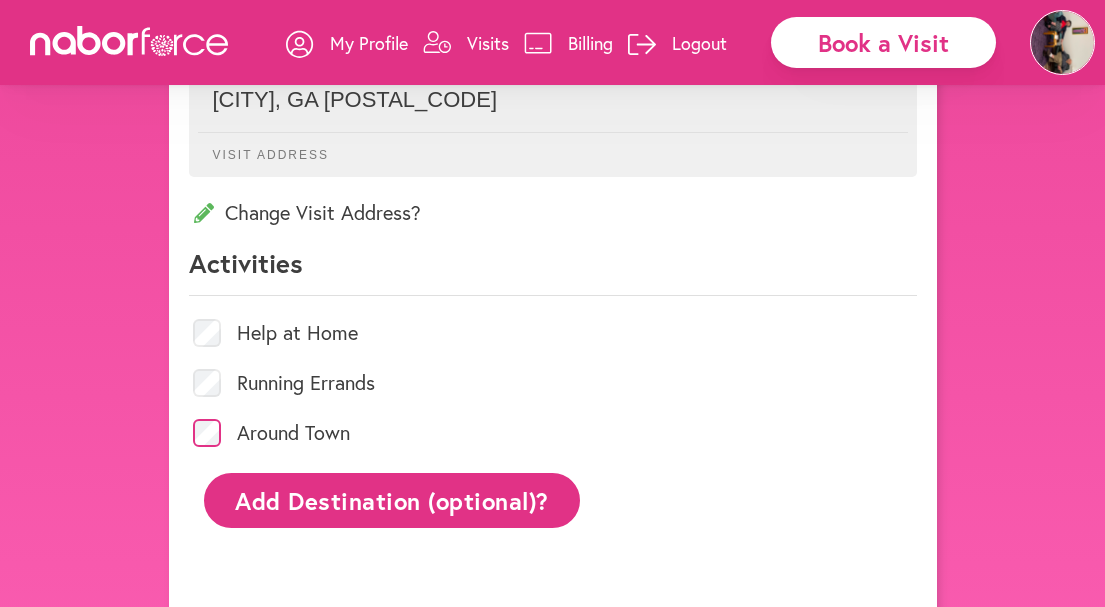 click on "Add Destination (optional)?" 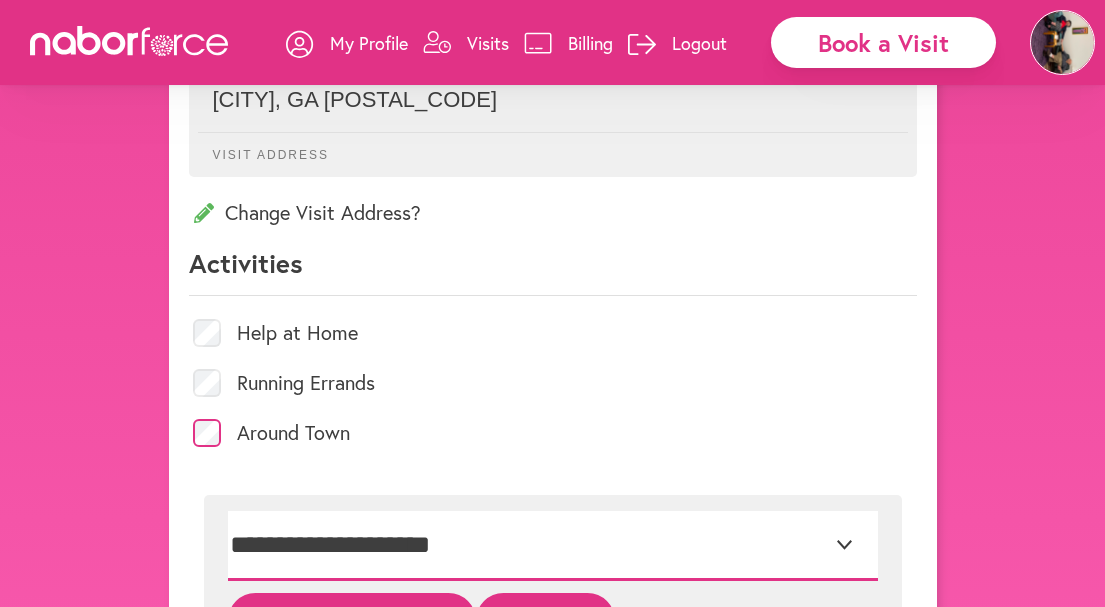 click on "**********" at bounding box center (553, 546) 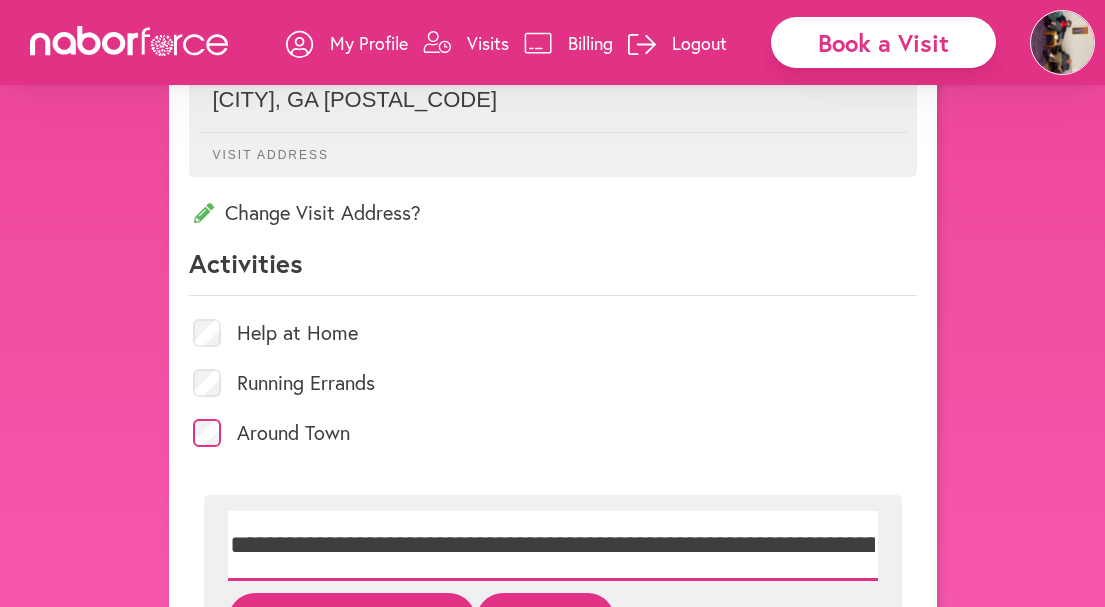 click on "**********" at bounding box center (0, 0) 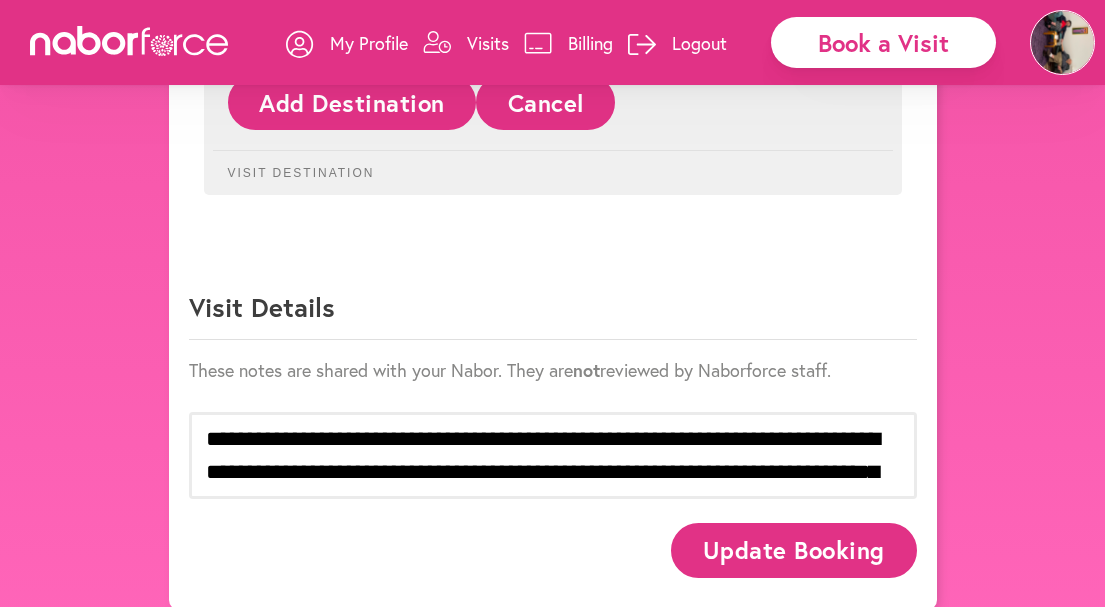 scroll, scrollTop: 1272, scrollLeft: 0, axis: vertical 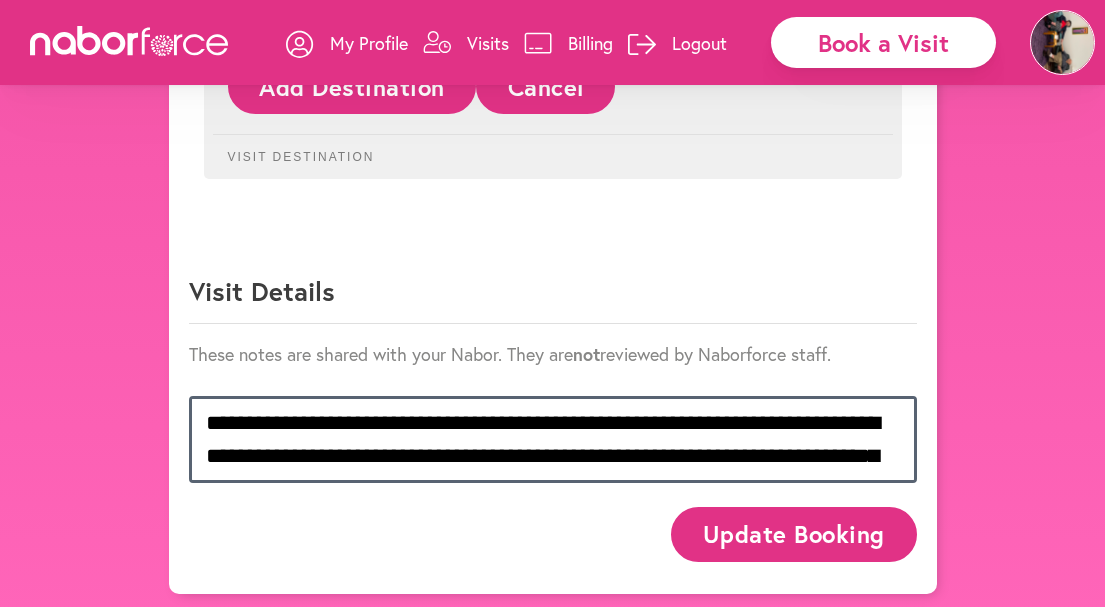 click on "**********" at bounding box center (553, 439) 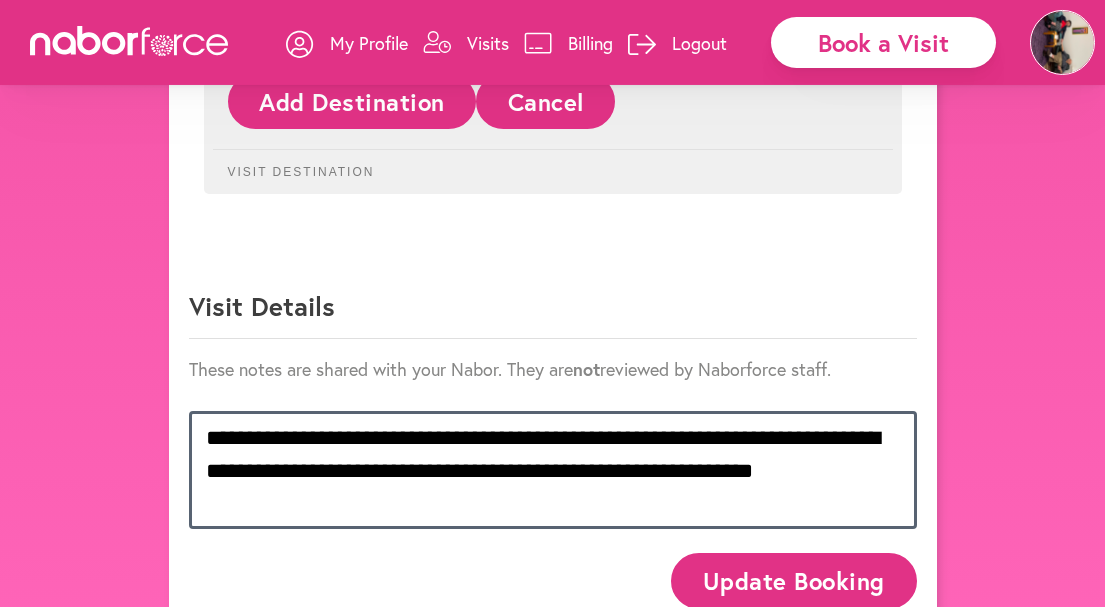 scroll, scrollTop: 1304, scrollLeft: 0, axis: vertical 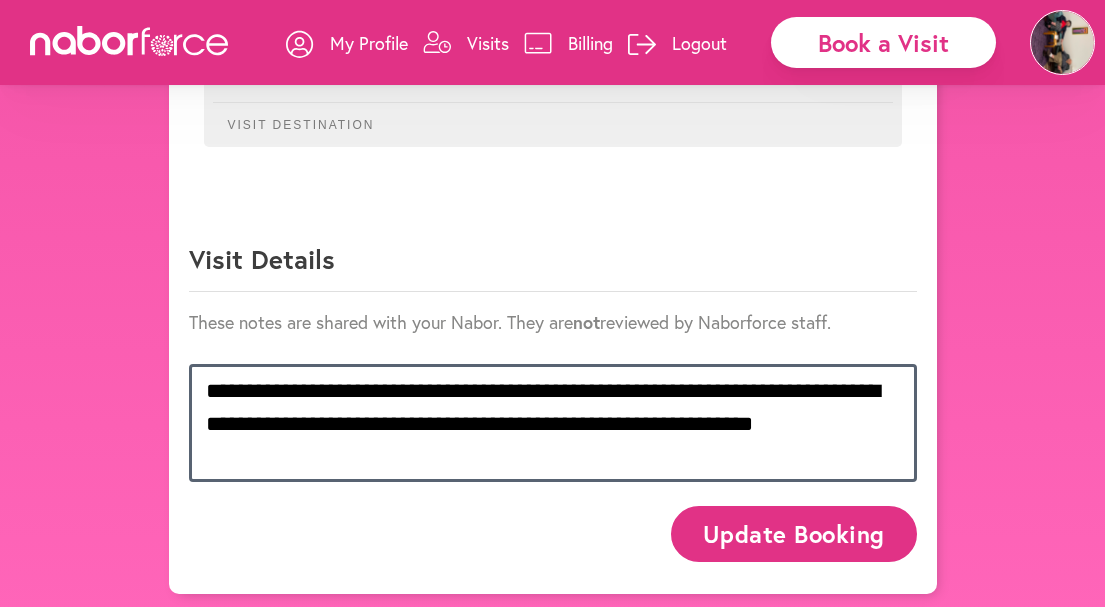 click on "**********" at bounding box center [553, 423] 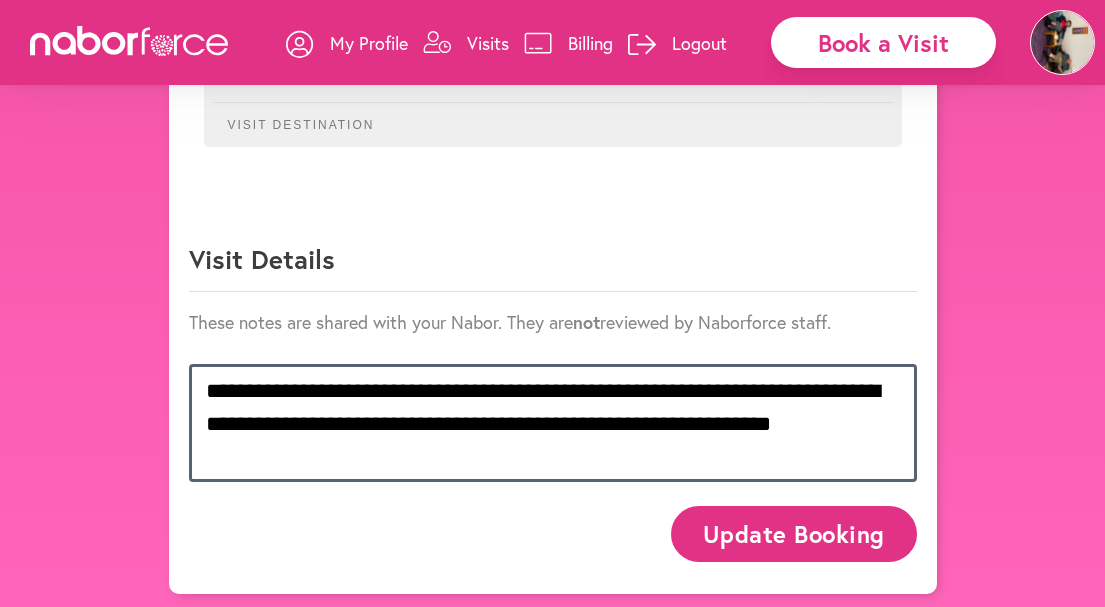 scroll, scrollTop: 1206, scrollLeft: 0, axis: vertical 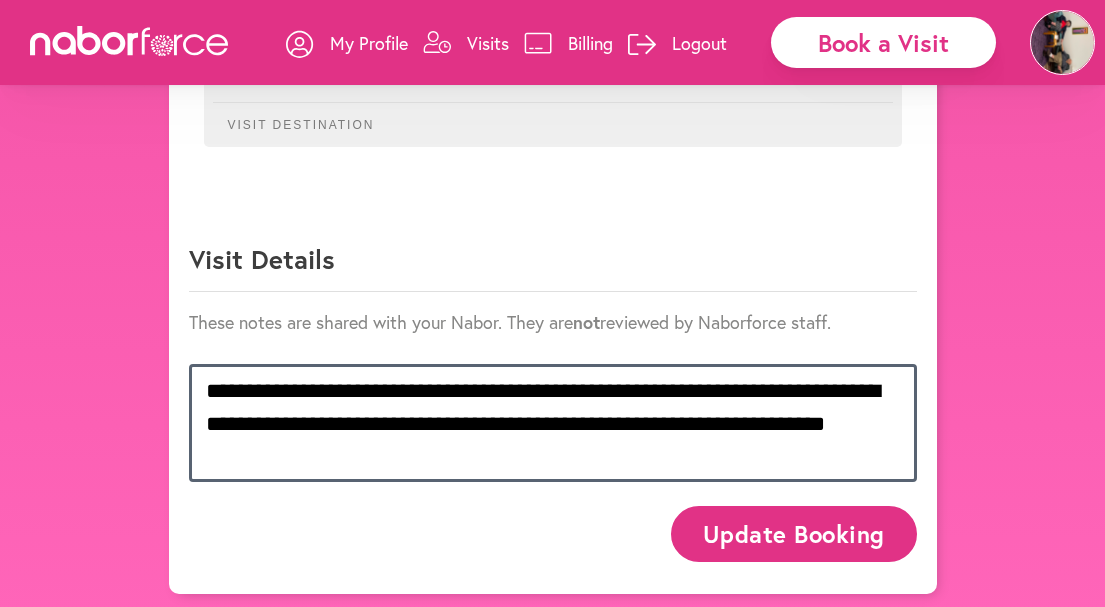 type on "**********" 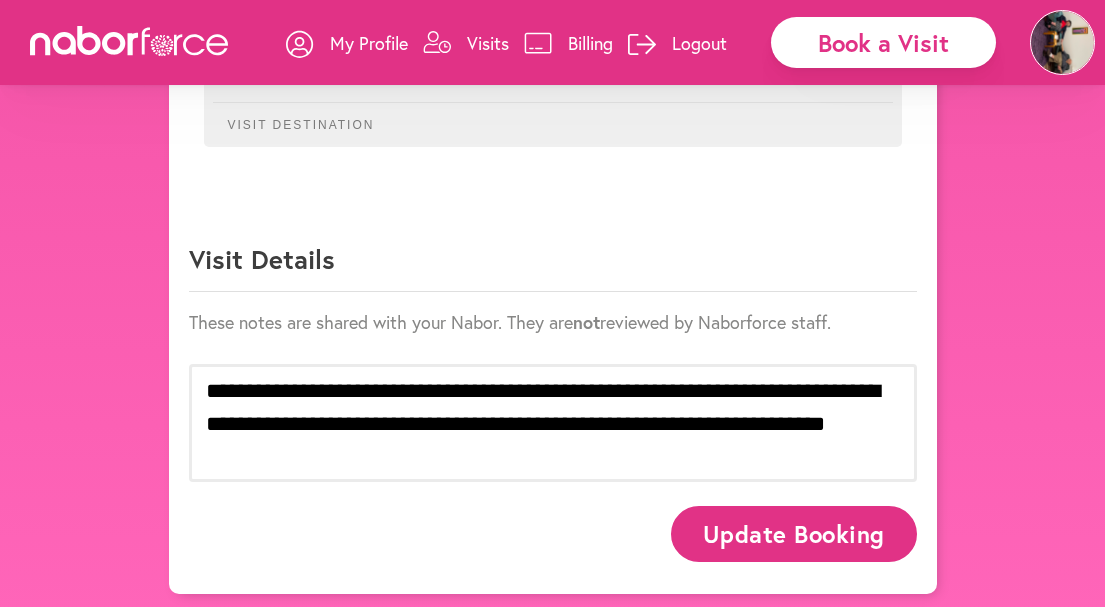 click on "Update Booking" at bounding box center [793, 533] 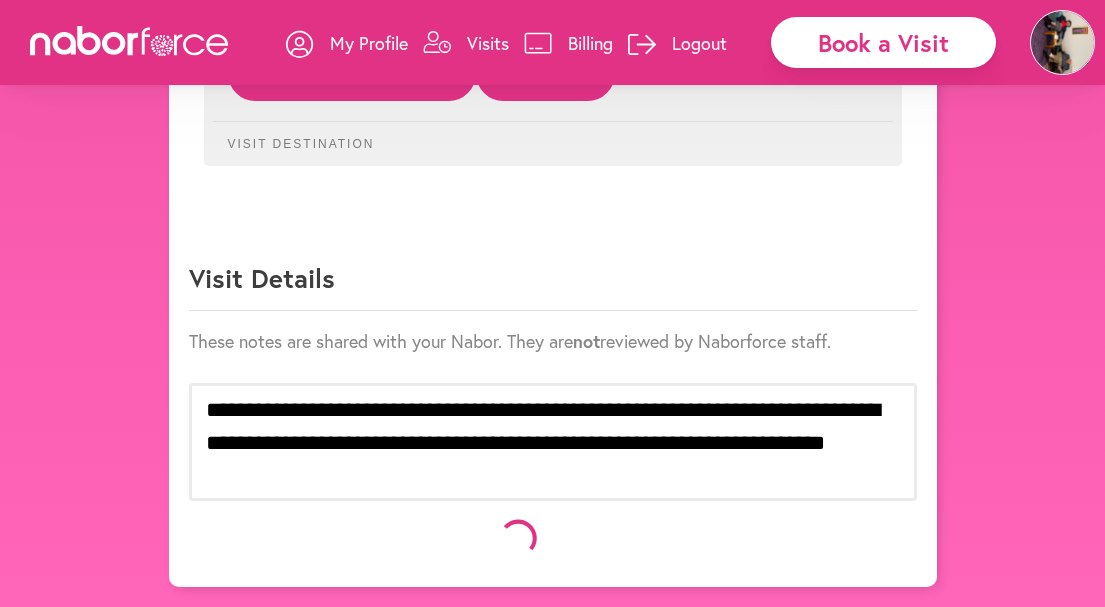 scroll, scrollTop: 1279, scrollLeft: 0, axis: vertical 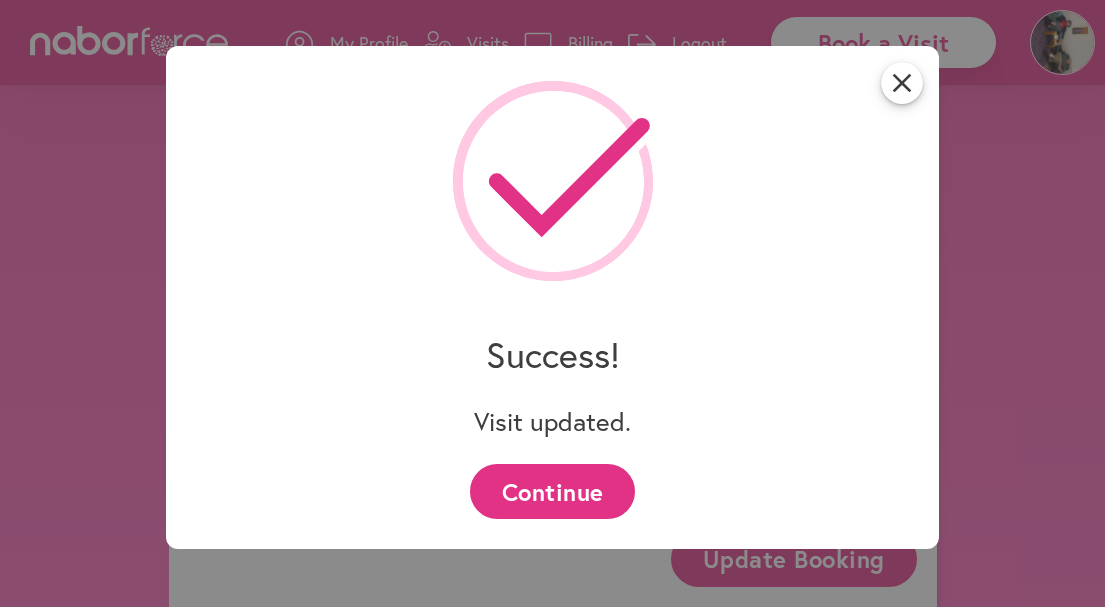 click on "Continue" at bounding box center (552, 491) 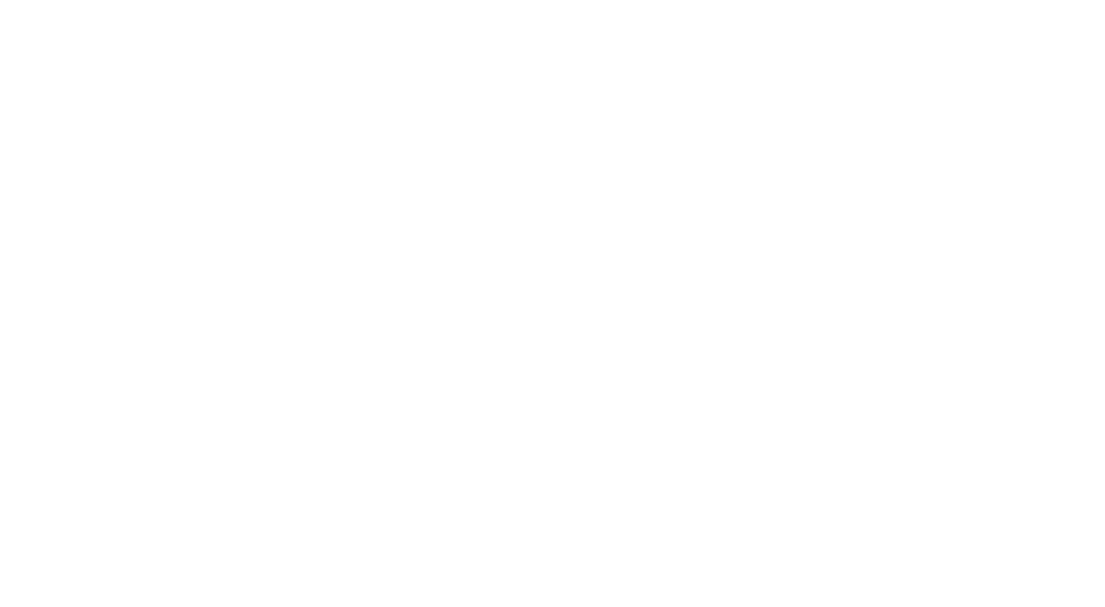 scroll, scrollTop: 0, scrollLeft: 0, axis: both 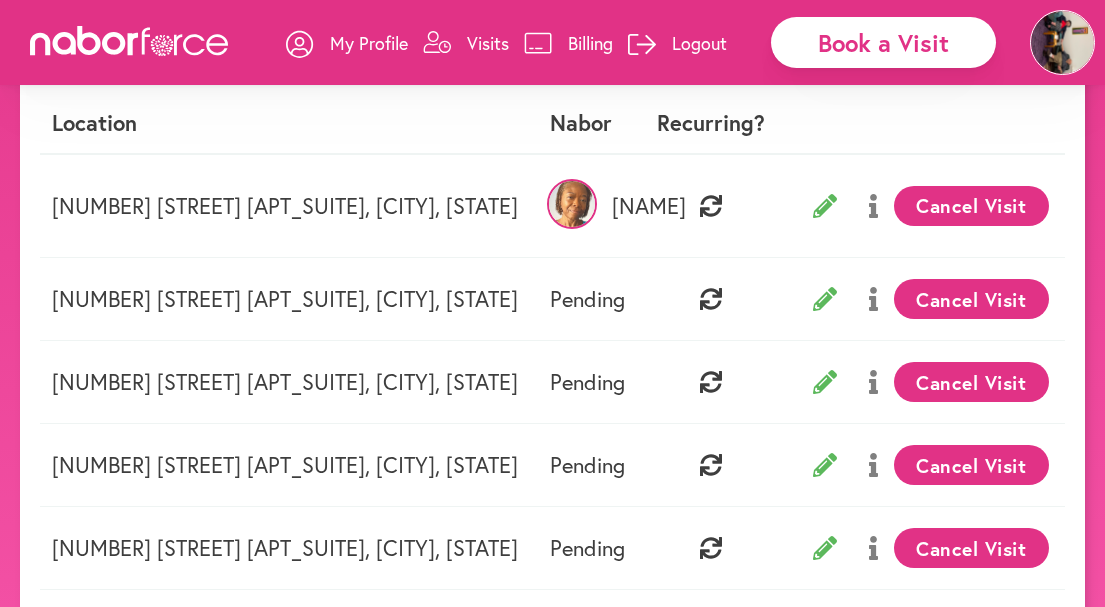 click 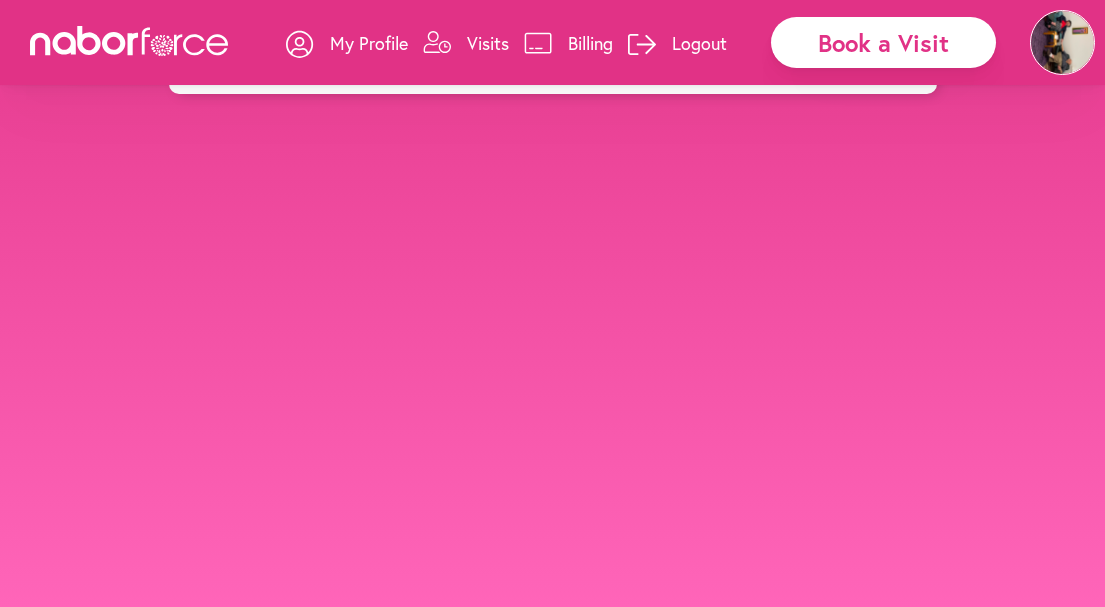 scroll, scrollTop: 0, scrollLeft: 0, axis: both 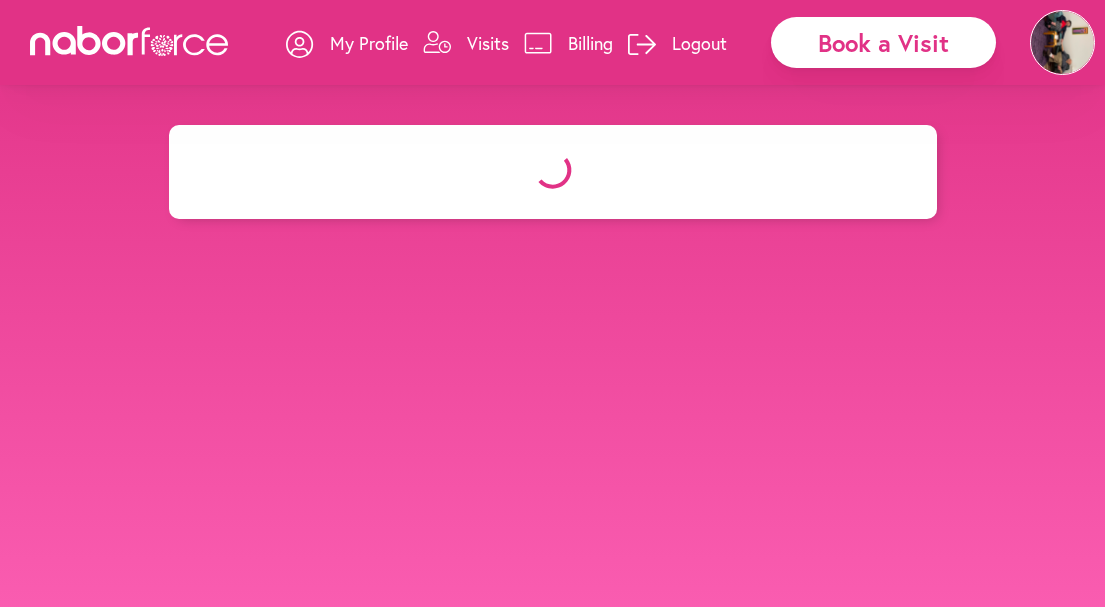 select on "*******" 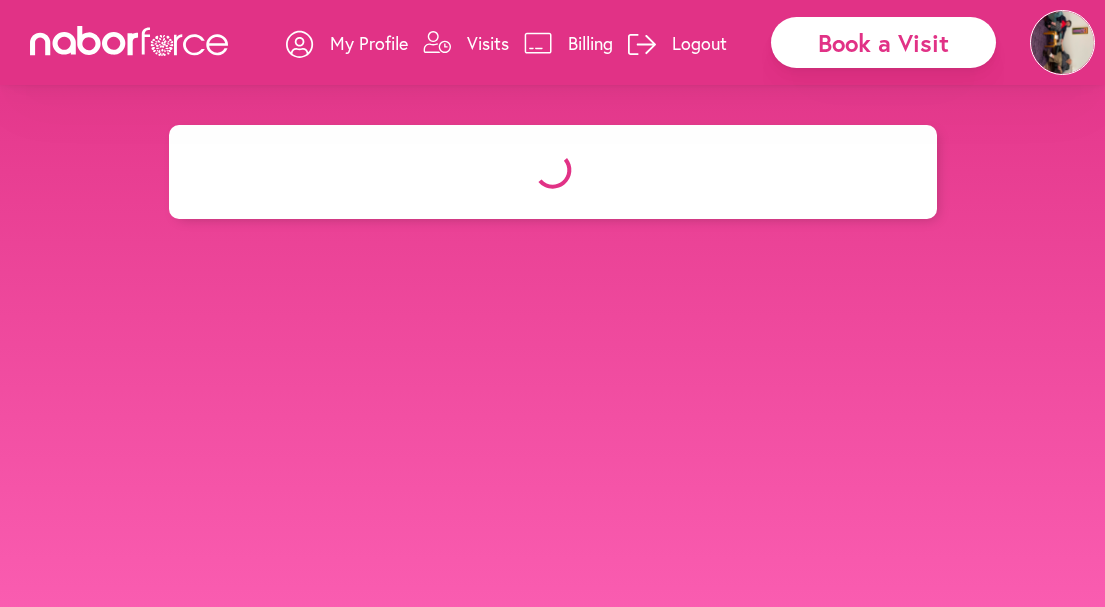 select on "***" 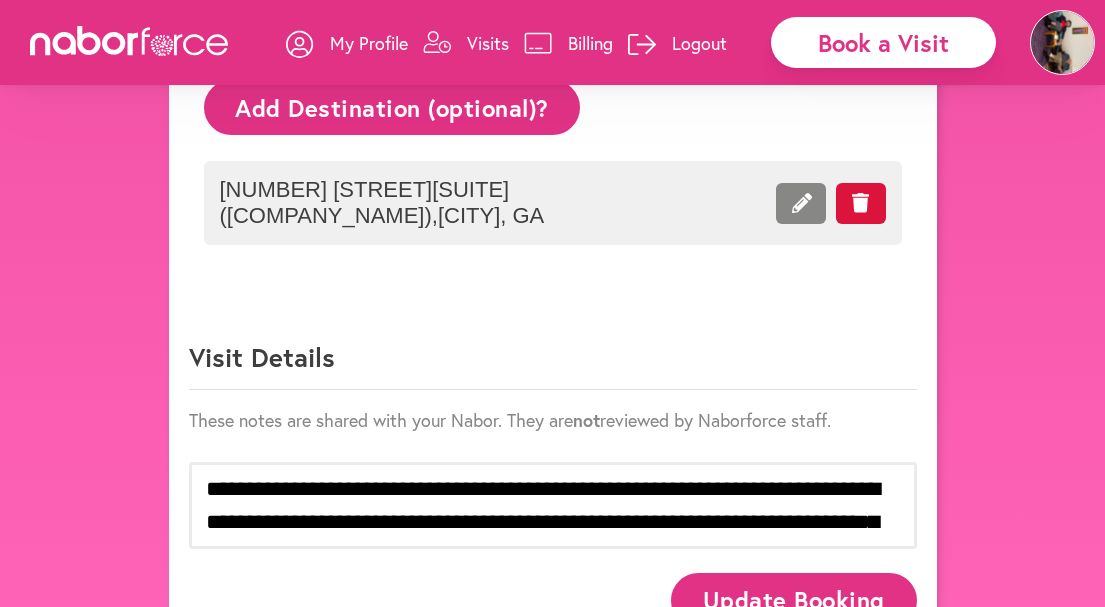 scroll, scrollTop: 1198, scrollLeft: 0, axis: vertical 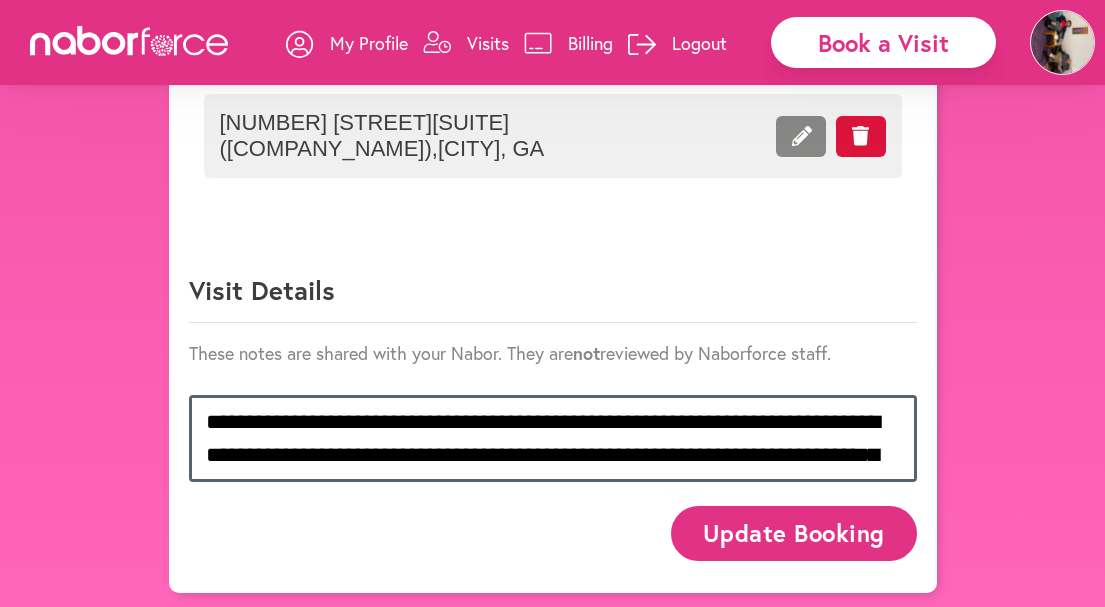 click on "**********" at bounding box center [553, 438] 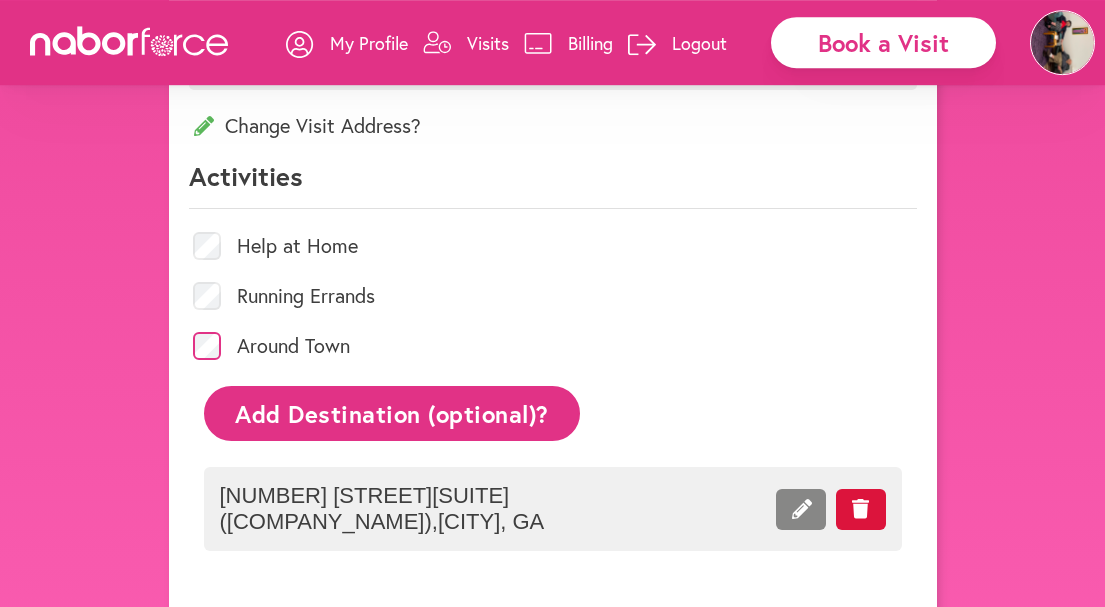 scroll, scrollTop: 828, scrollLeft: 0, axis: vertical 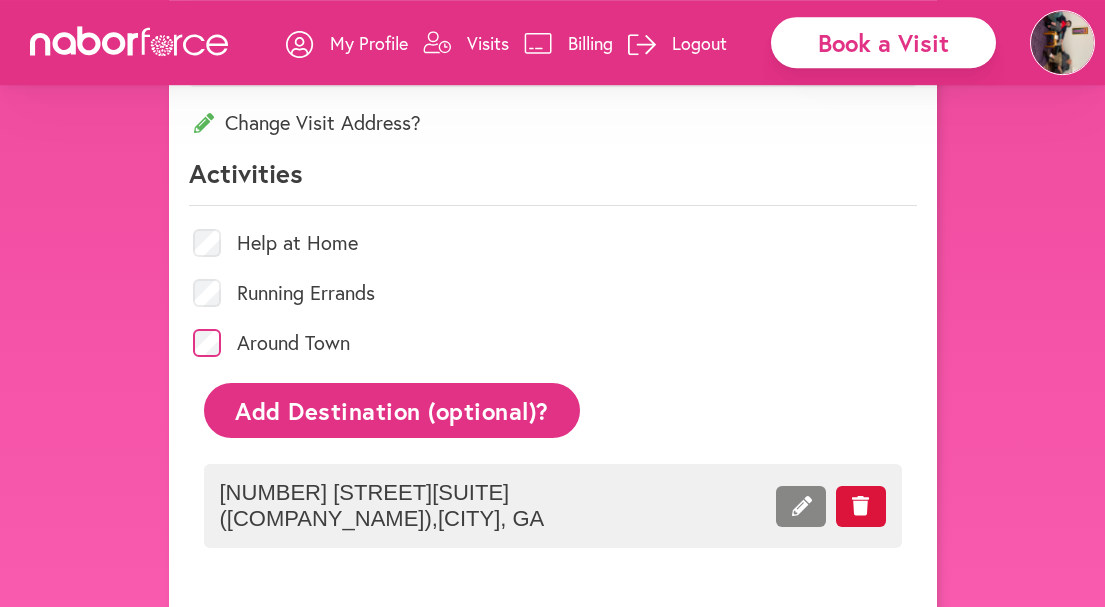 click at bounding box center (861, 506) 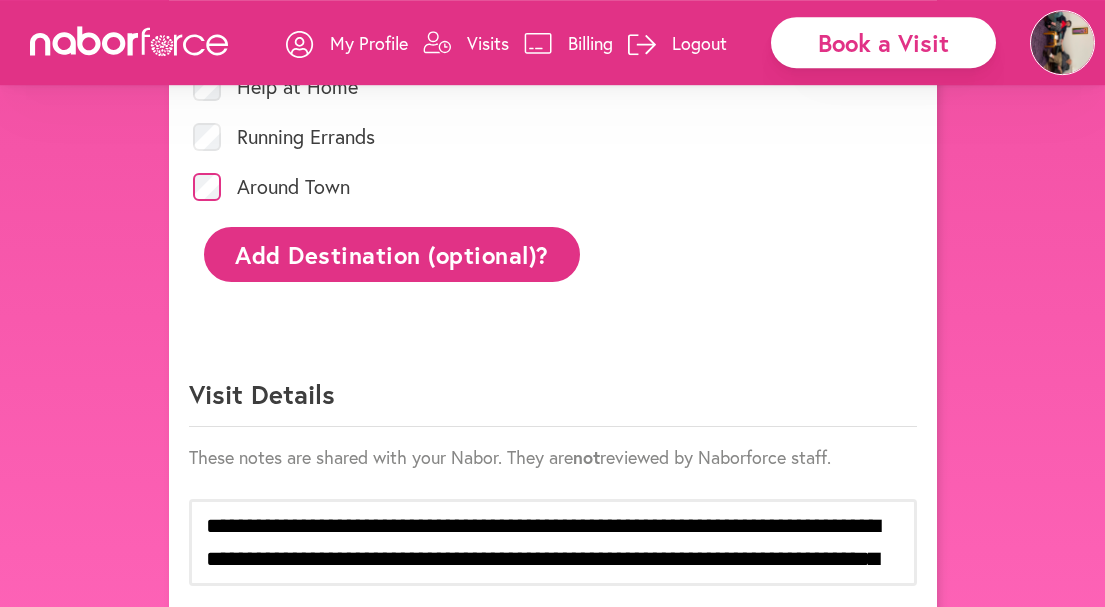 scroll, scrollTop: 1089, scrollLeft: 0, axis: vertical 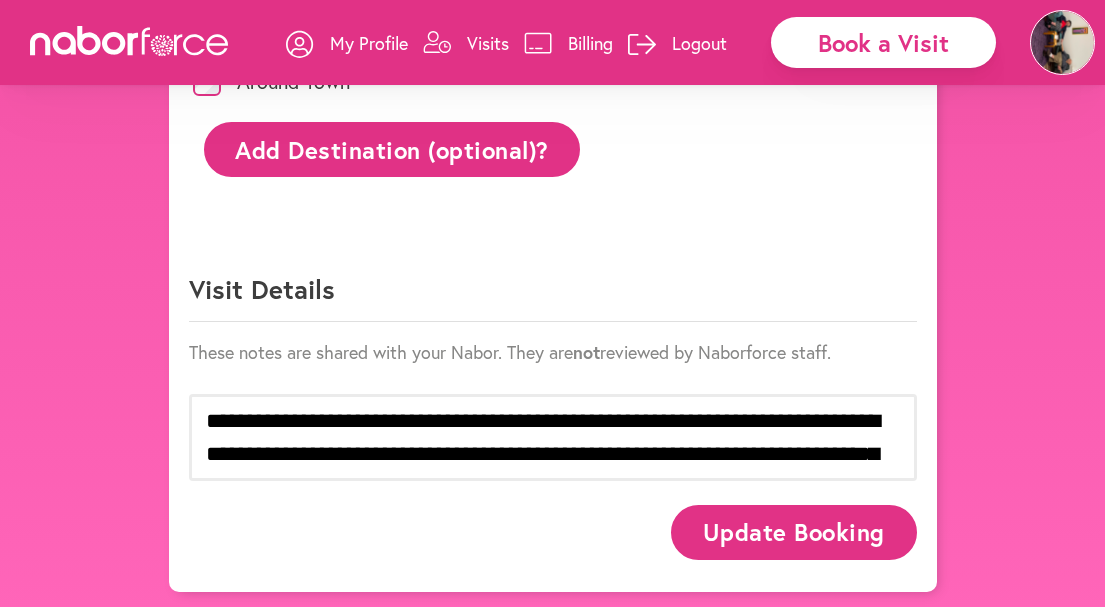 click on "Update Booking" at bounding box center [793, 532] 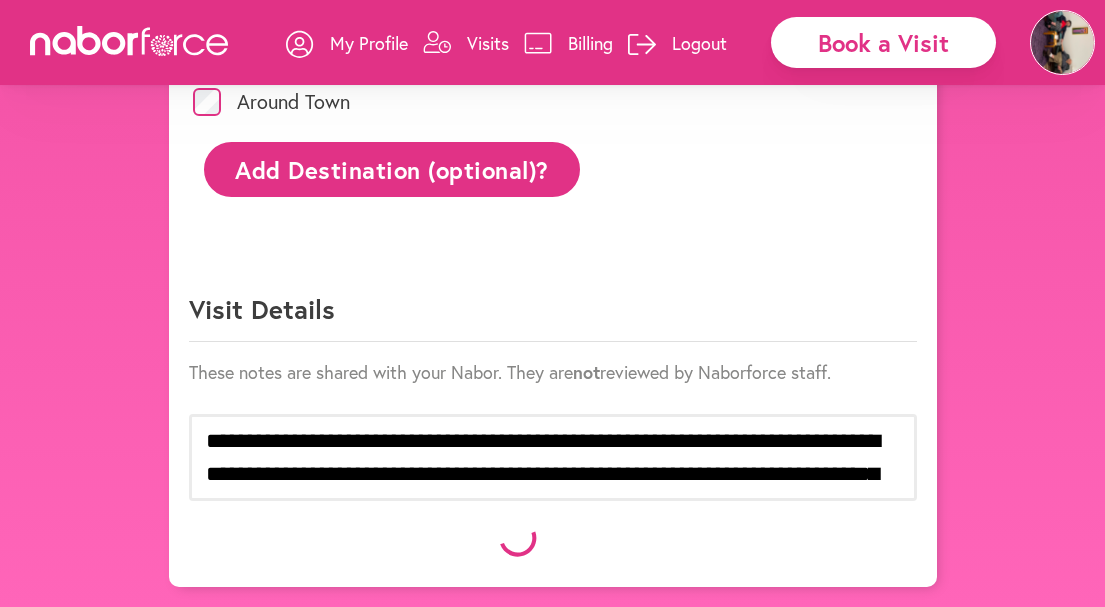 scroll, scrollTop: 1064, scrollLeft: 0, axis: vertical 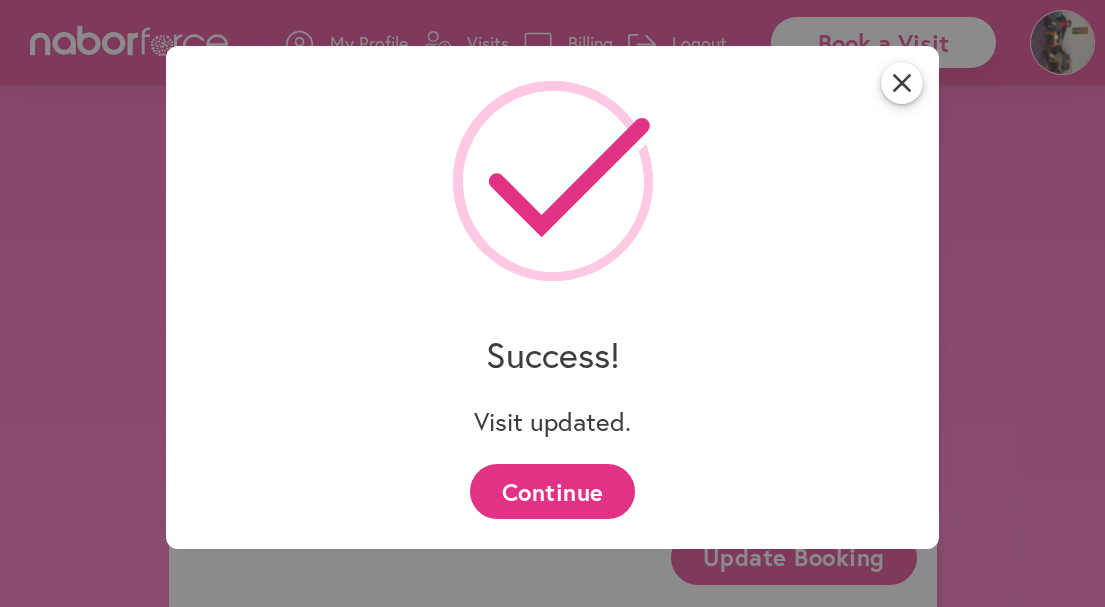 click on "Continue" at bounding box center [552, 491] 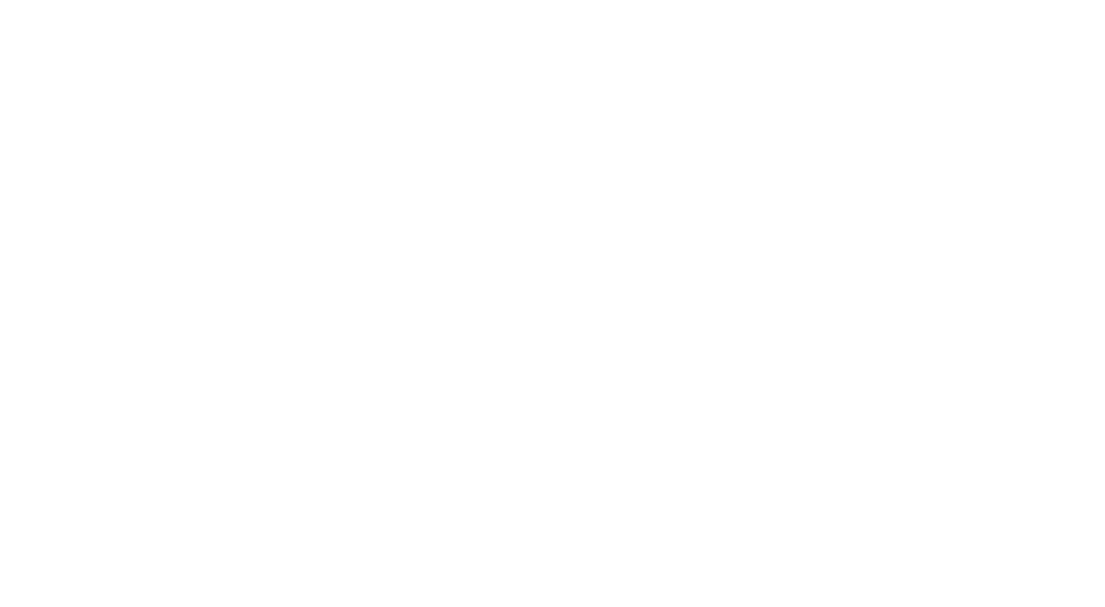 scroll, scrollTop: 0, scrollLeft: 0, axis: both 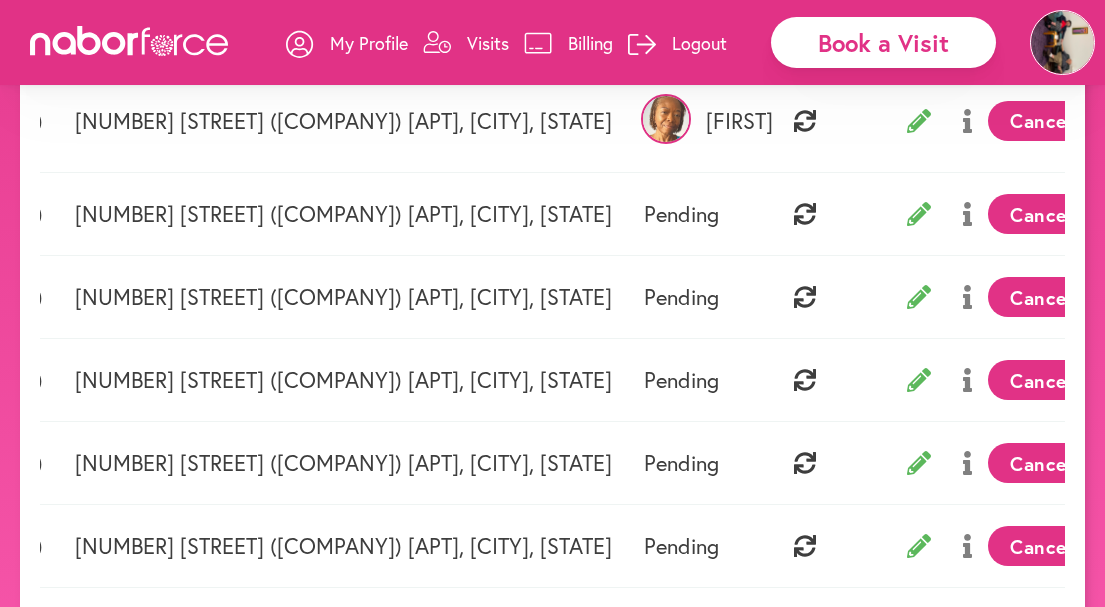 click at bounding box center [919, 463] 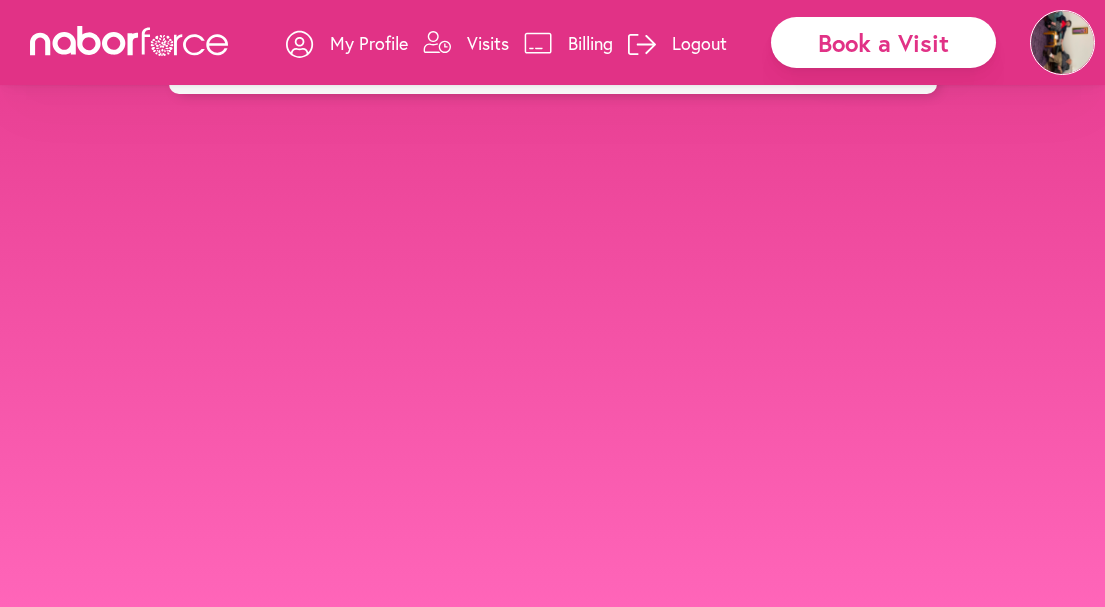 scroll, scrollTop: 0, scrollLeft: 0, axis: both 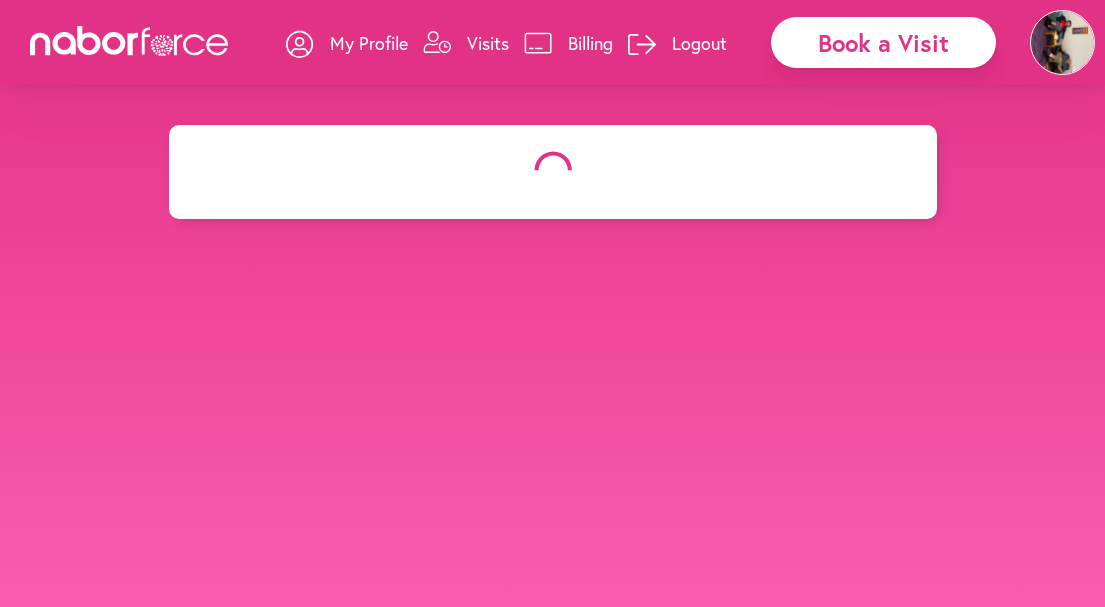 select on "*******" 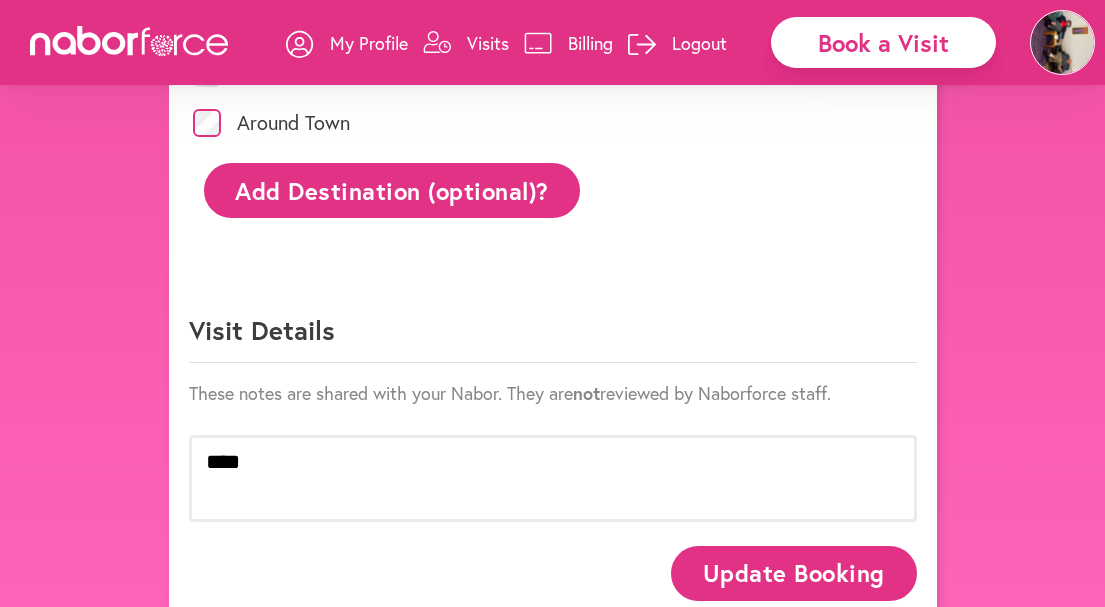 scroll, scrollTop: 1089, scrollLeft: 0, axis: vertical 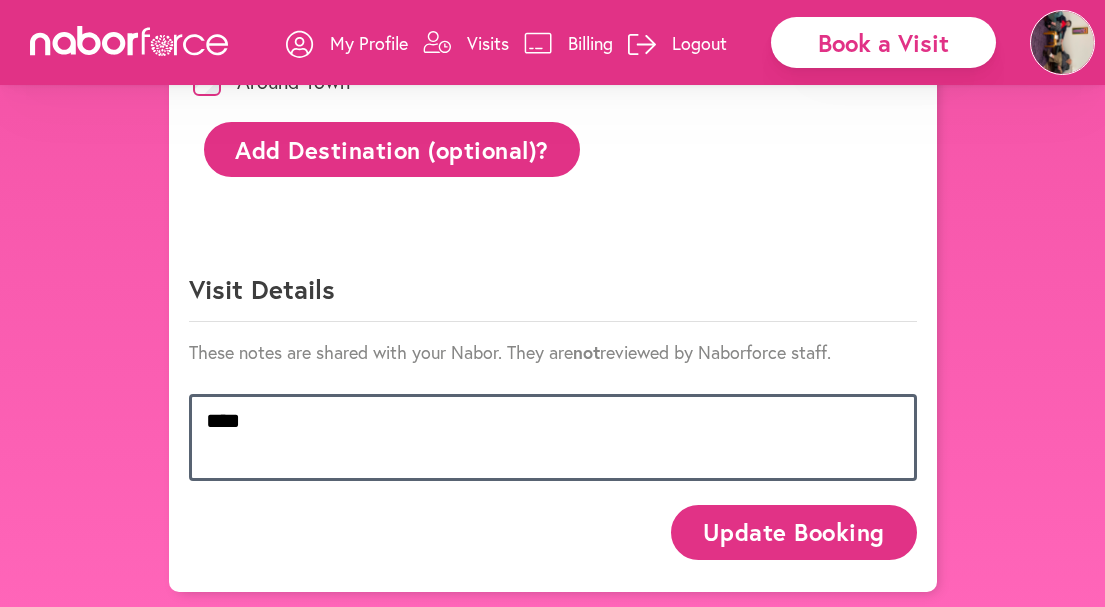 click on "****" at bounding box center [553, 437] 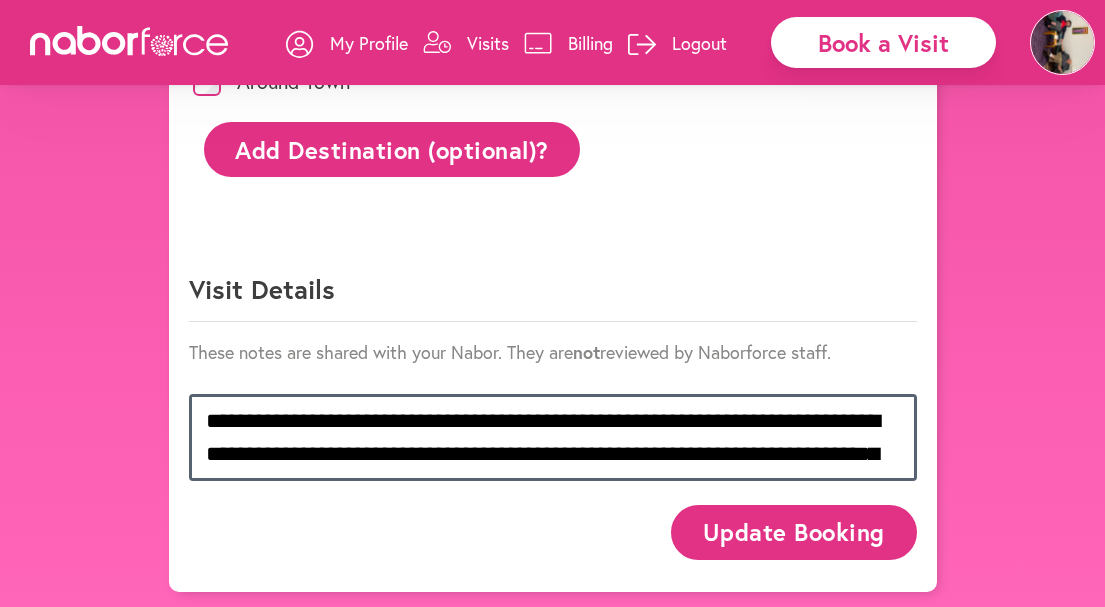 scroll, scrollTop: 1023, scrollLeft: 0, axis: vertical 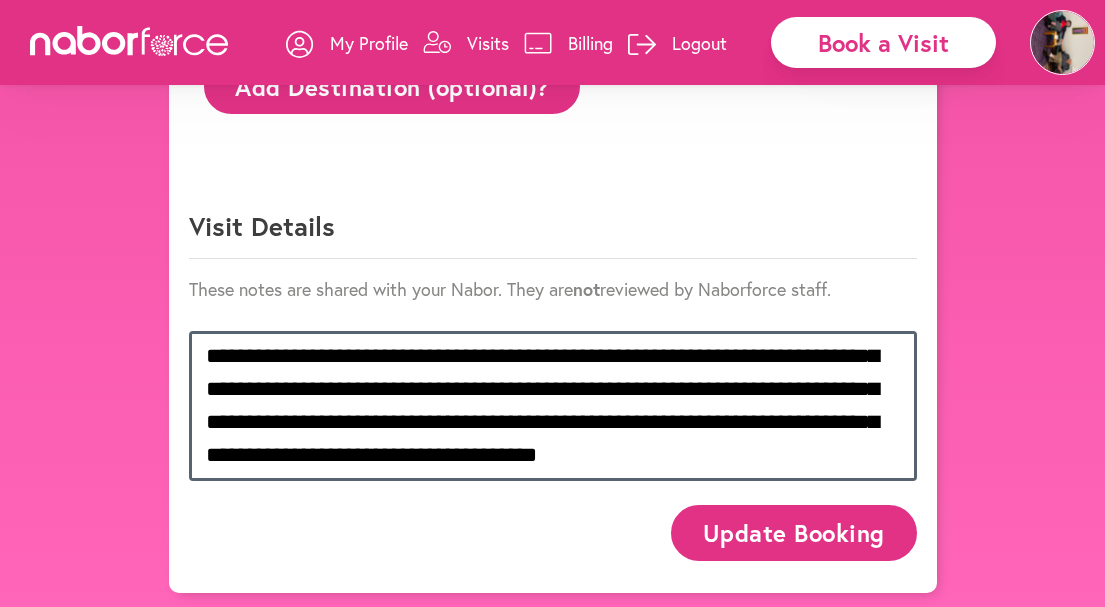 type on "**********" 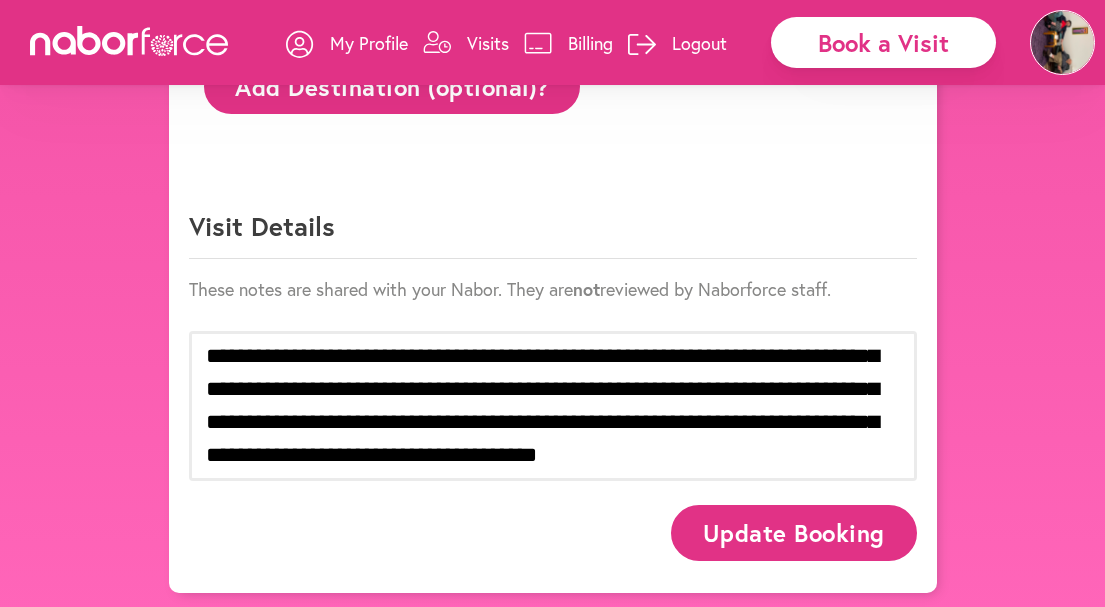 click on "Update Booking" at bounding box center [793, 532] 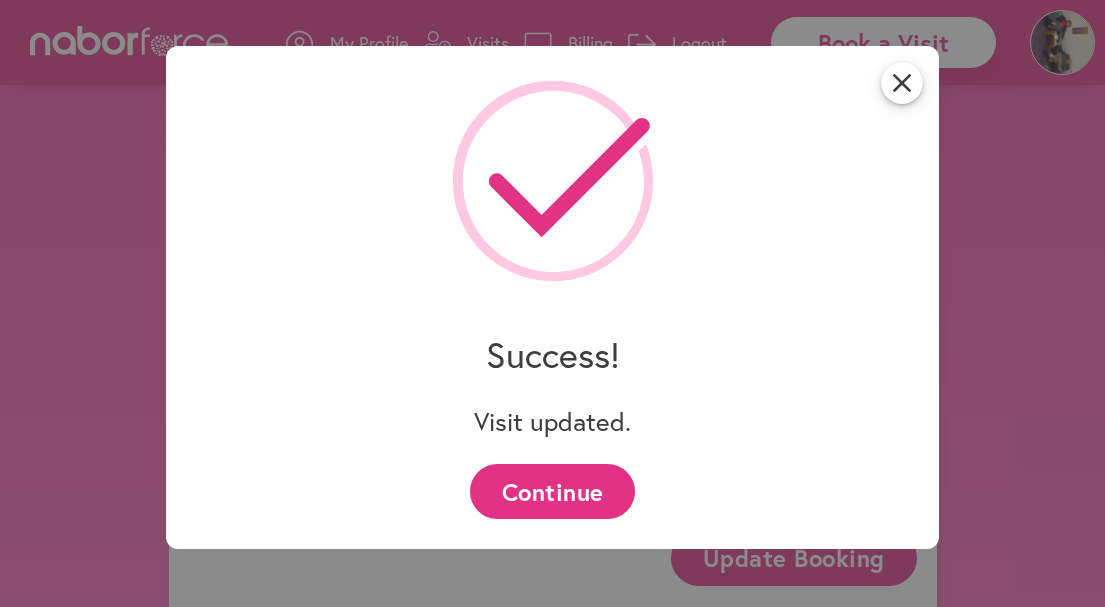 click on "Continue" at bounding box center (552, 491) 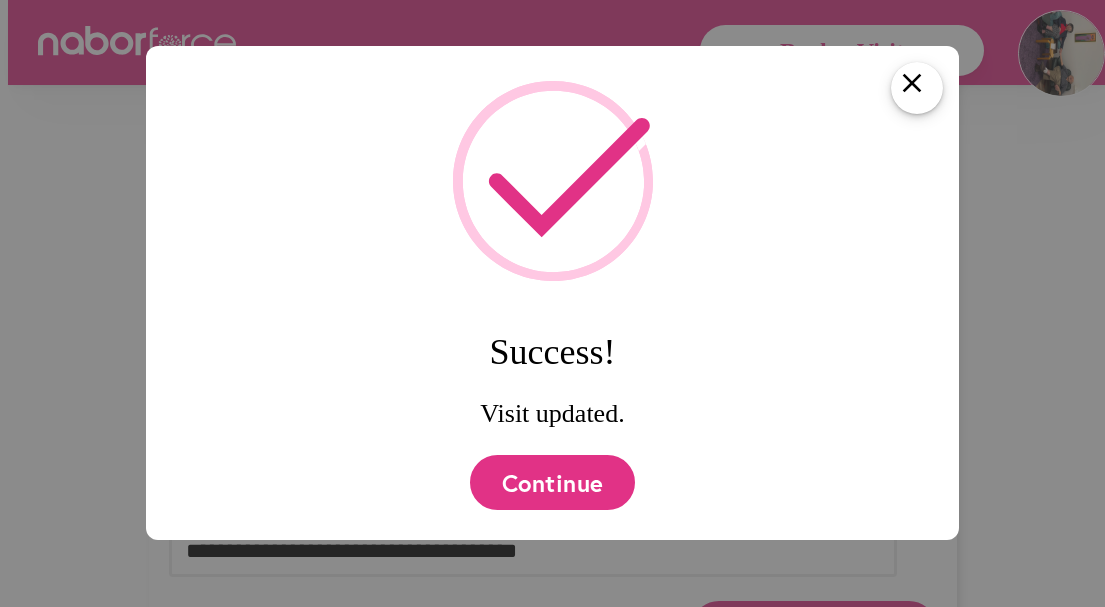 scroll, scrollTop: 0, scrollLeft: 0, axis: both 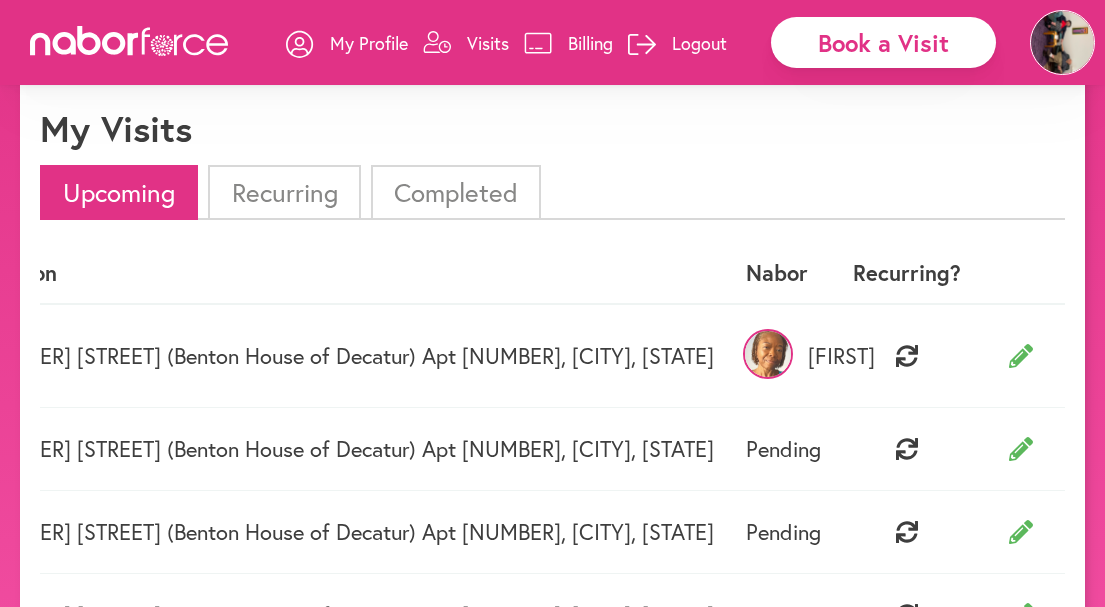 click 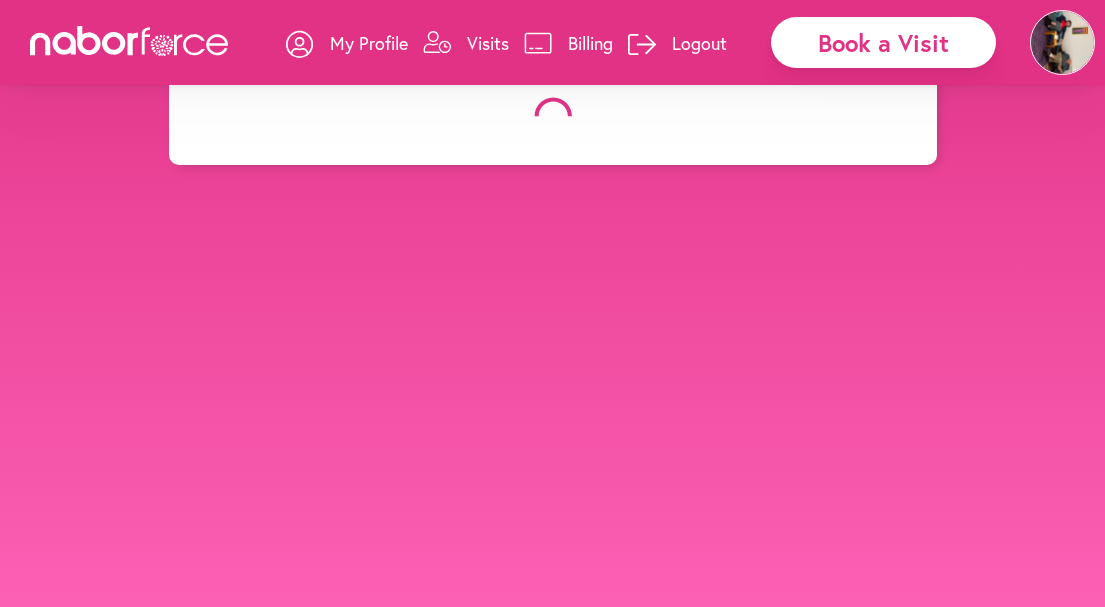 scroll, scrollTop: 0, scrollLeft: 0, axis: both 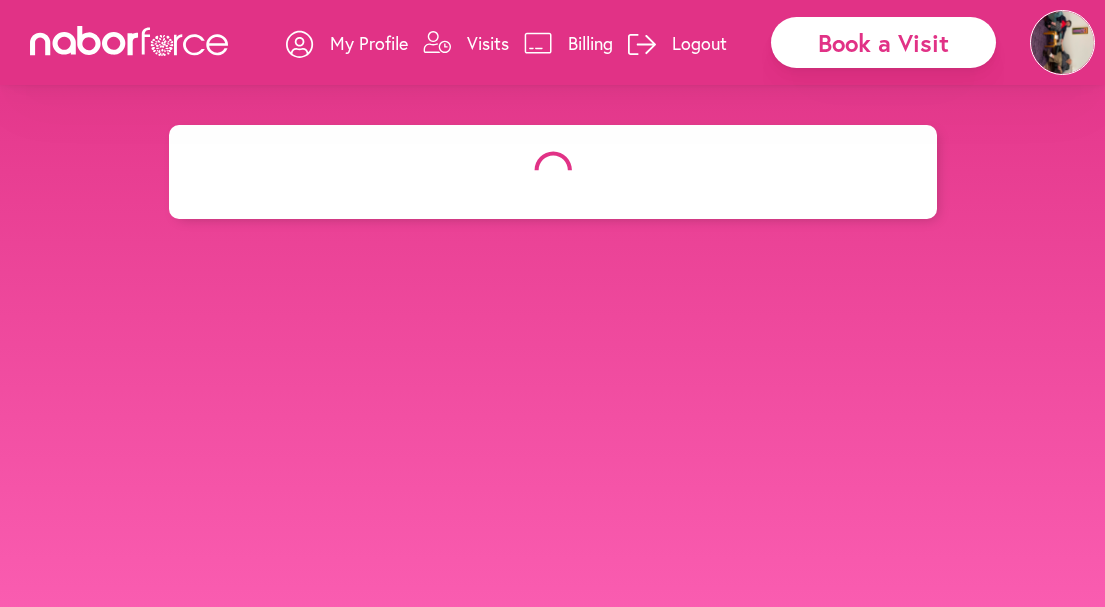 select on "*******" 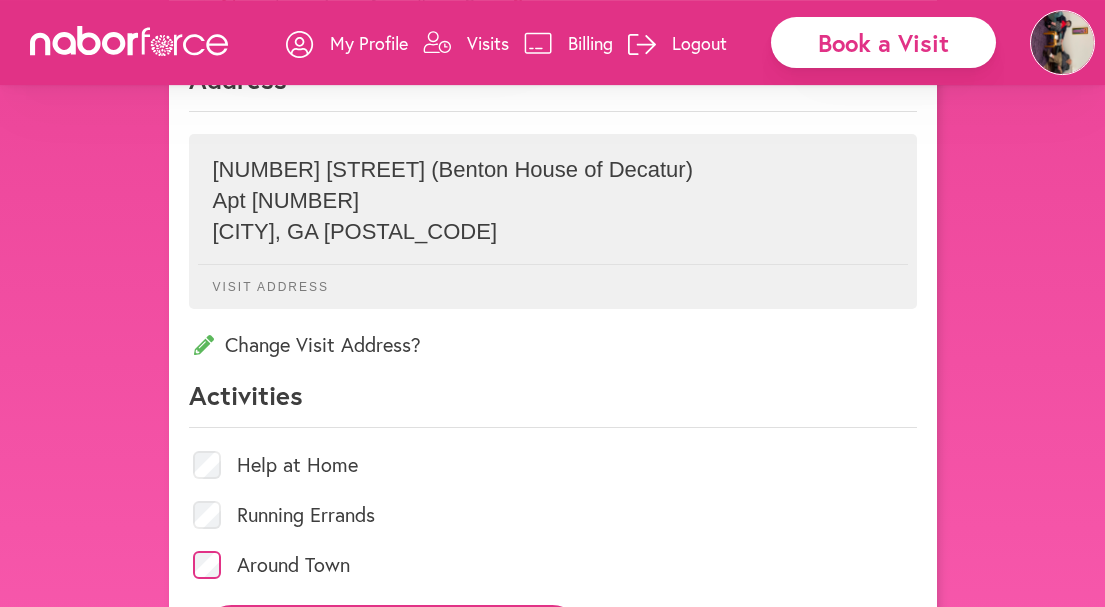 scroll, scrollTop: 0, scrollLeft: 0, axis: both 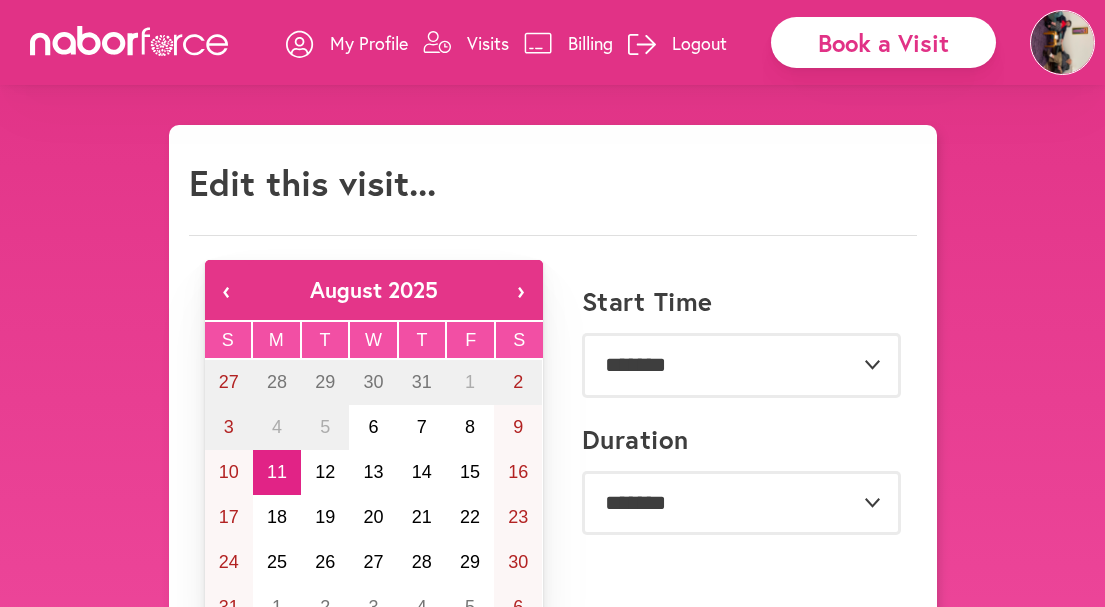 click on "My Profile" at bounding box center [369, 43] 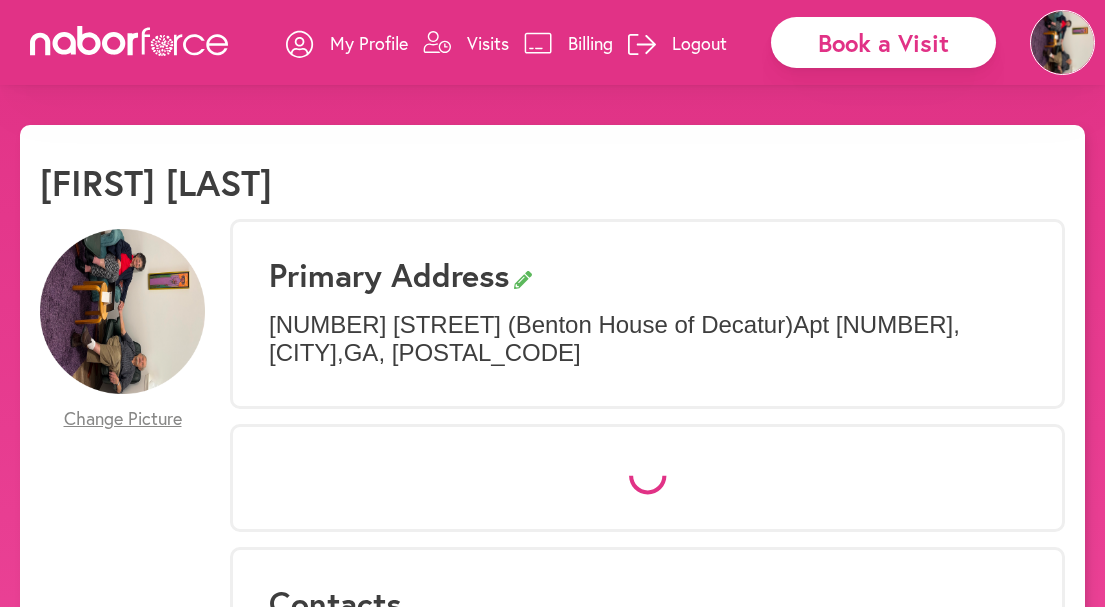 select on "*" 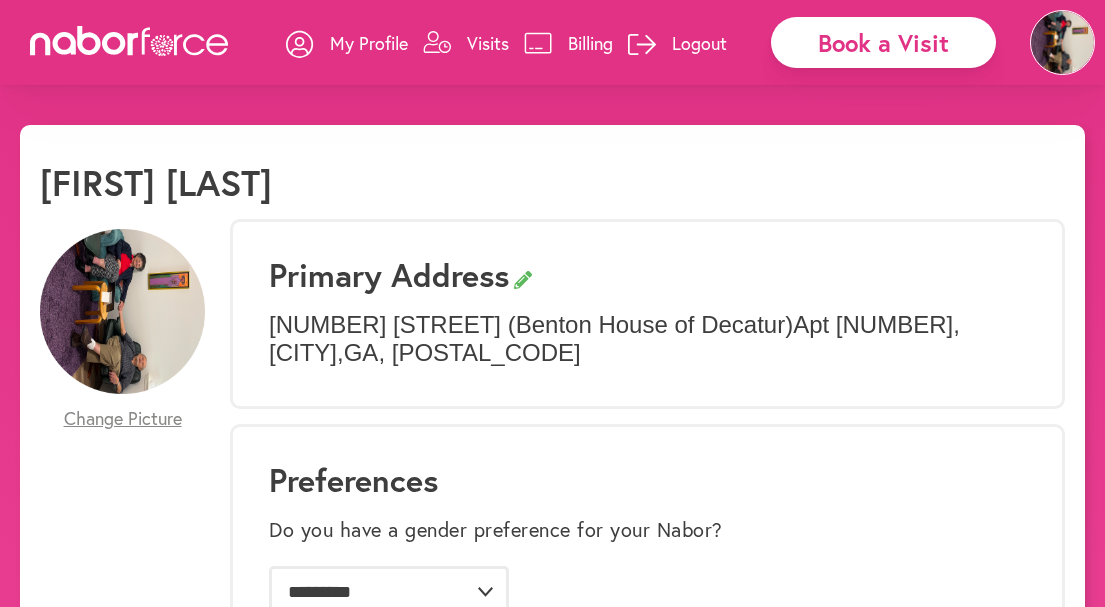 click on "Billing" at bounding box center (590, 43) 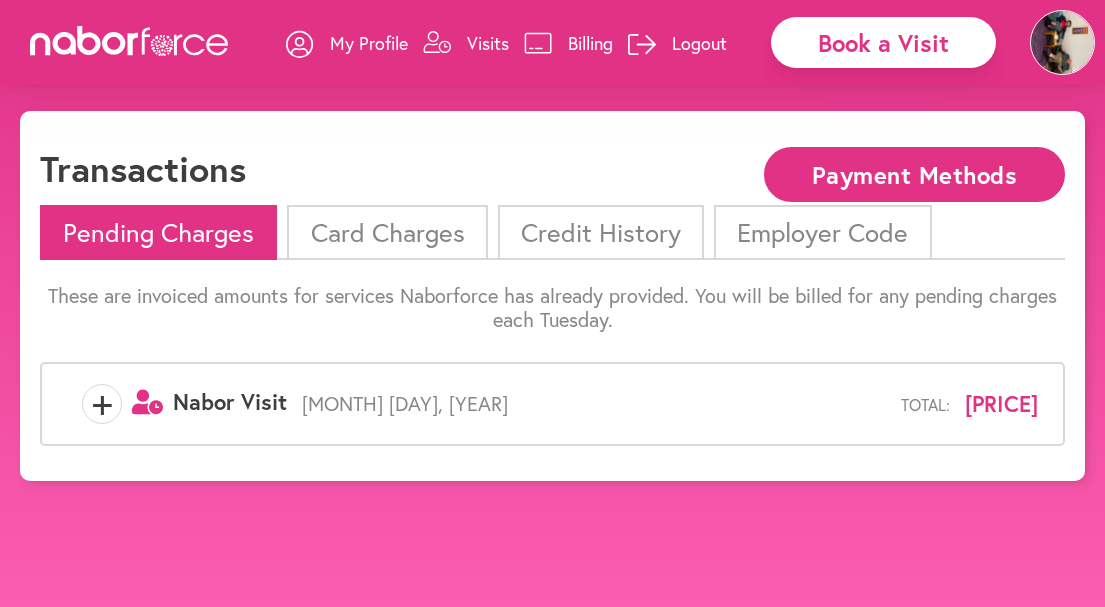 scroll, scrollTop: 11, scrollLeft: 0, axis: vertical 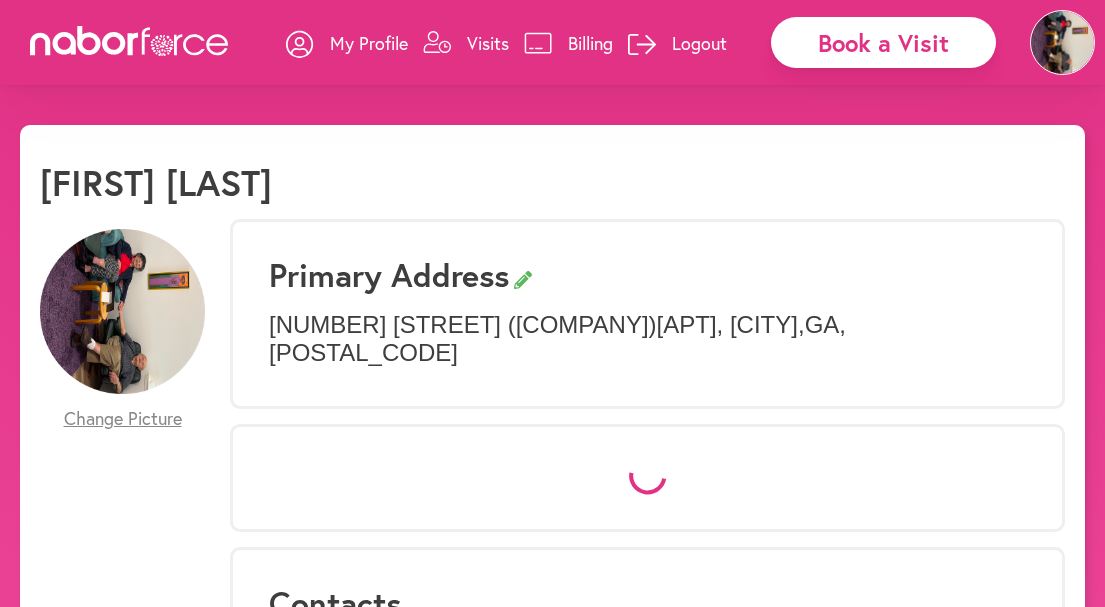 select on "*" 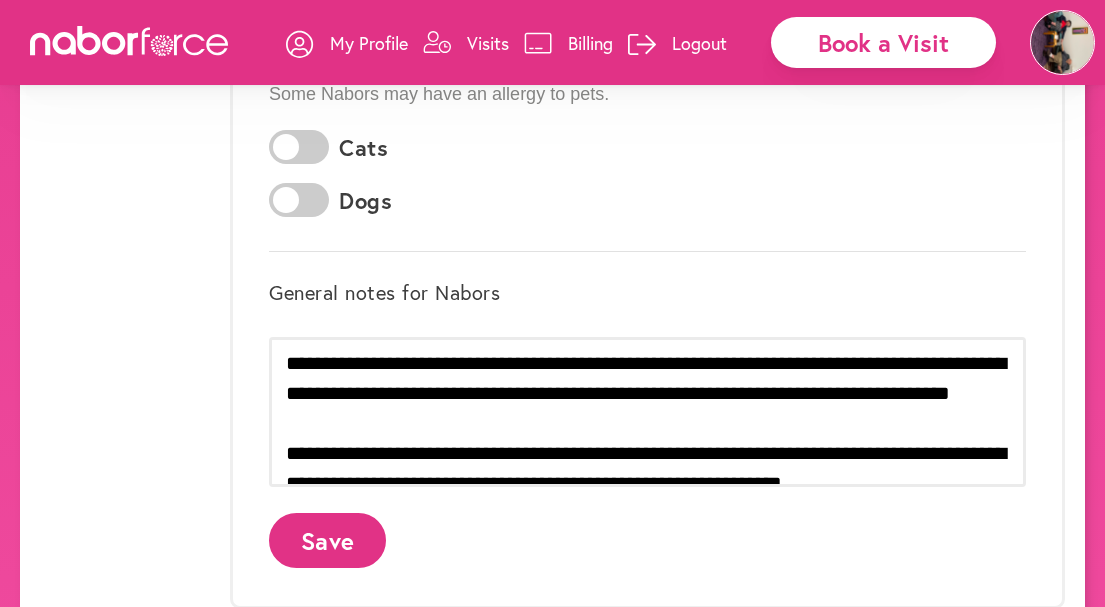 scroll, scrollTop: 226, scrollLeft: 0, axis: vertical 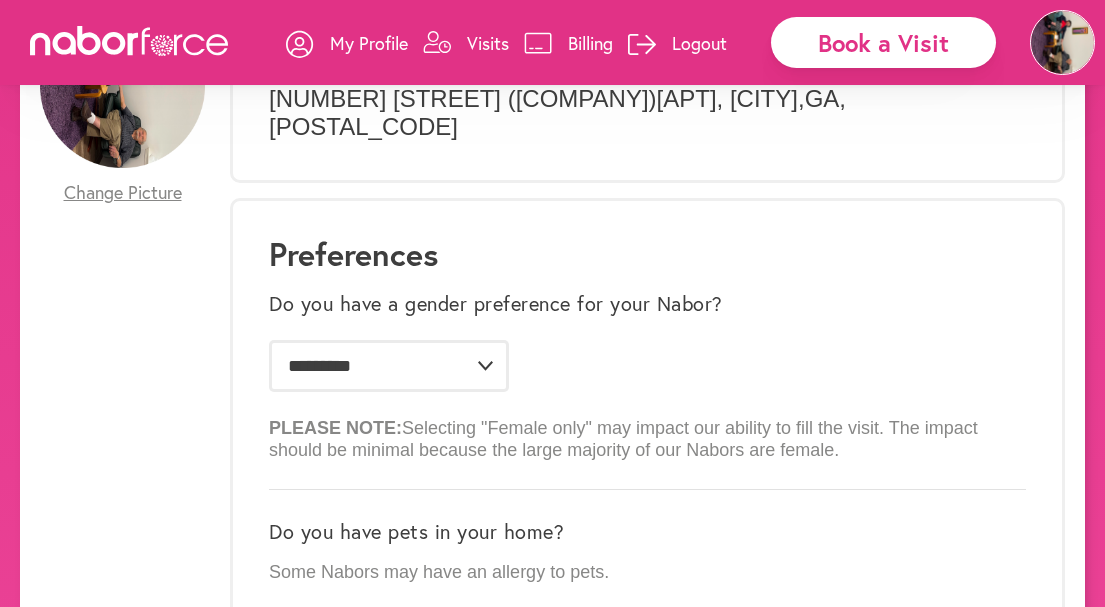 click on "Visits" at bounding box center [488, 43] 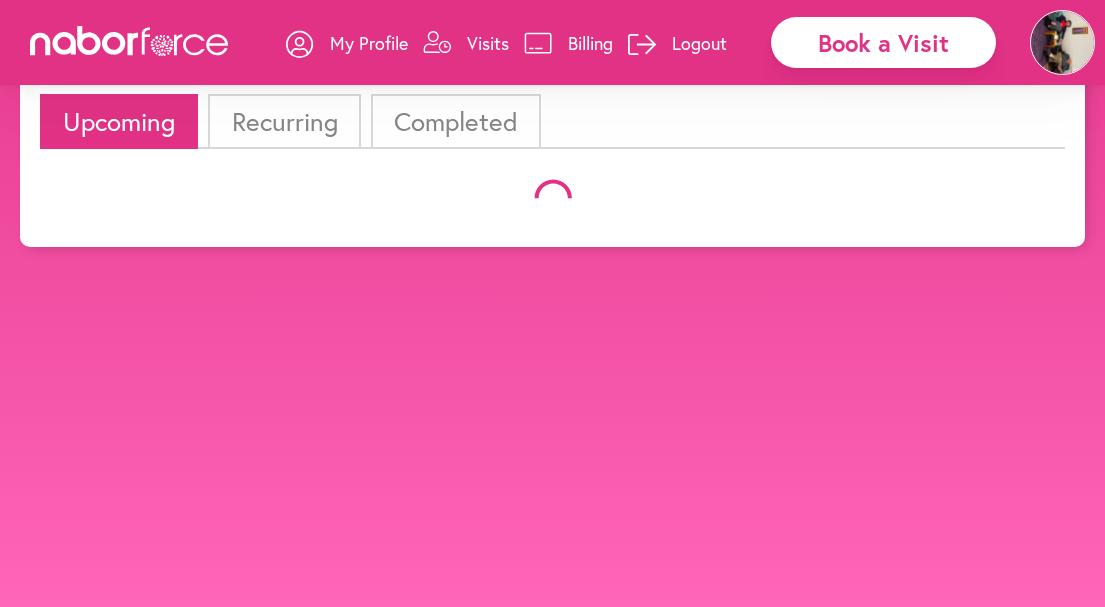 scroll, scrollTop: 0, scrollLeft: 0, axis: both 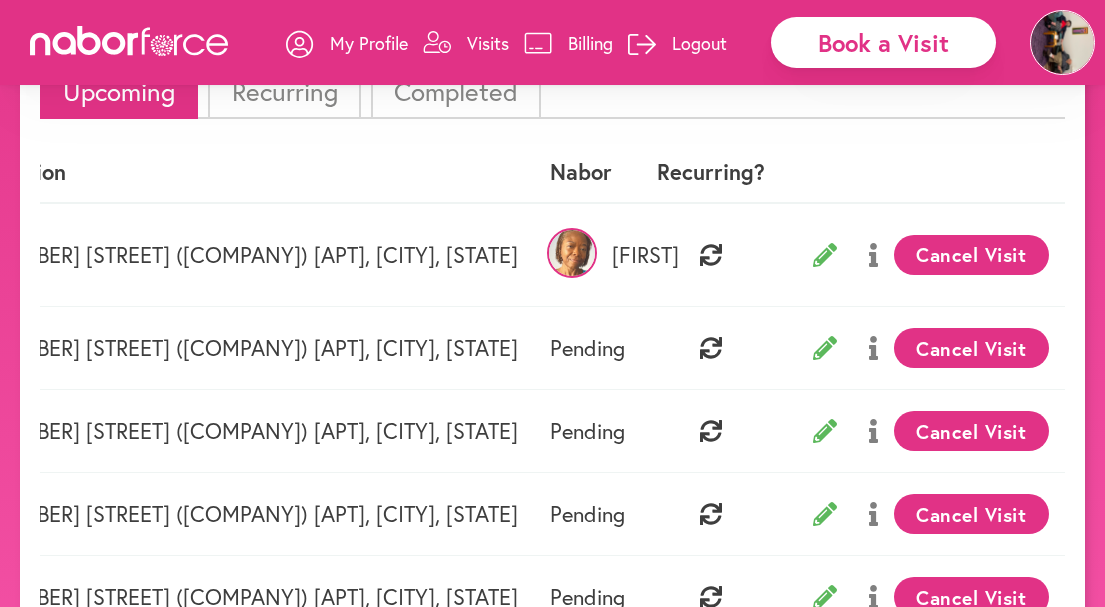 click 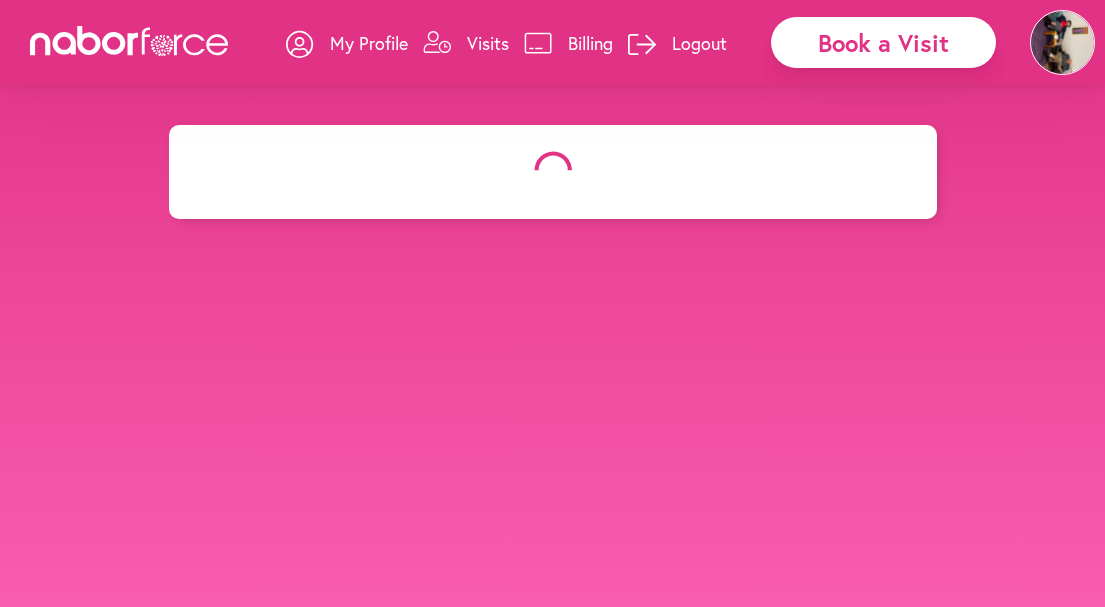 select on "*******" 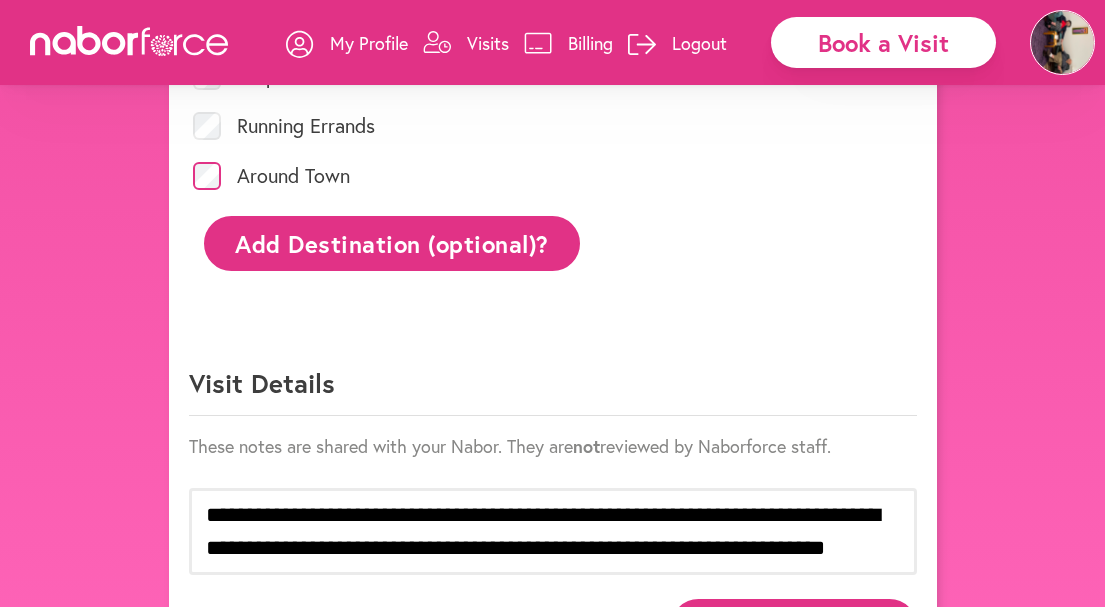 scroll, scrollTop: 1089, scrollLeft: 0, axis: vertical 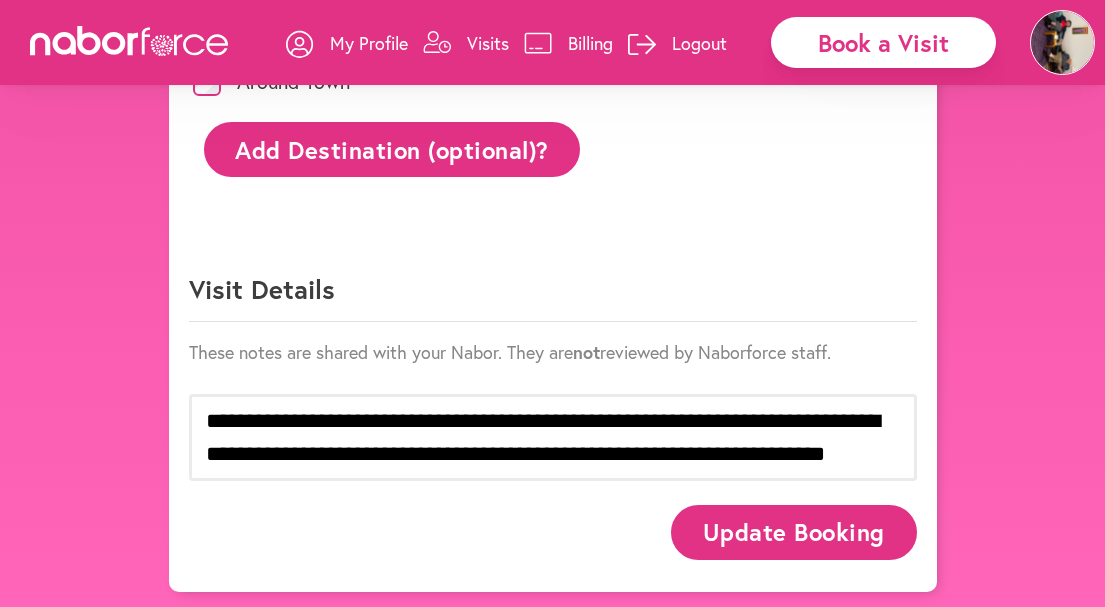 click on "Add Destination (optional)?" 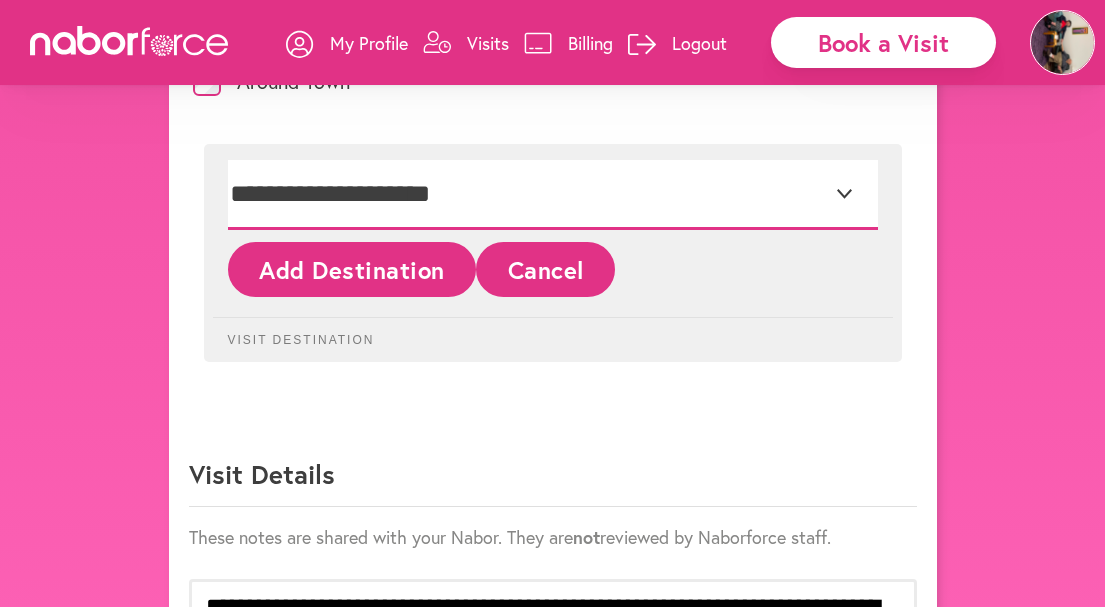 select on "*" 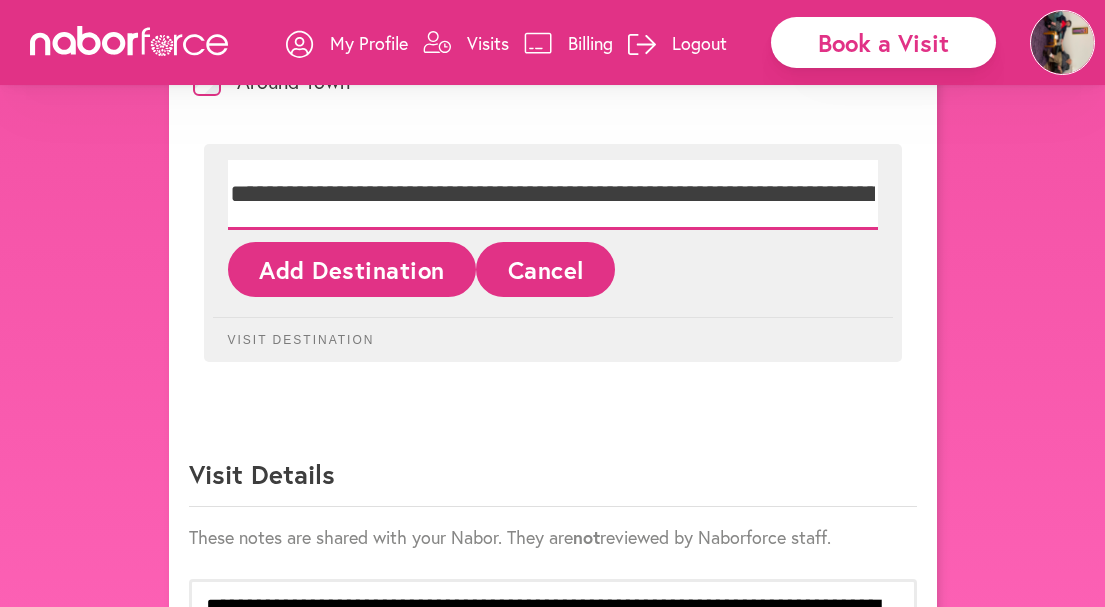 click on "**********" at bounding box center [0, 0] 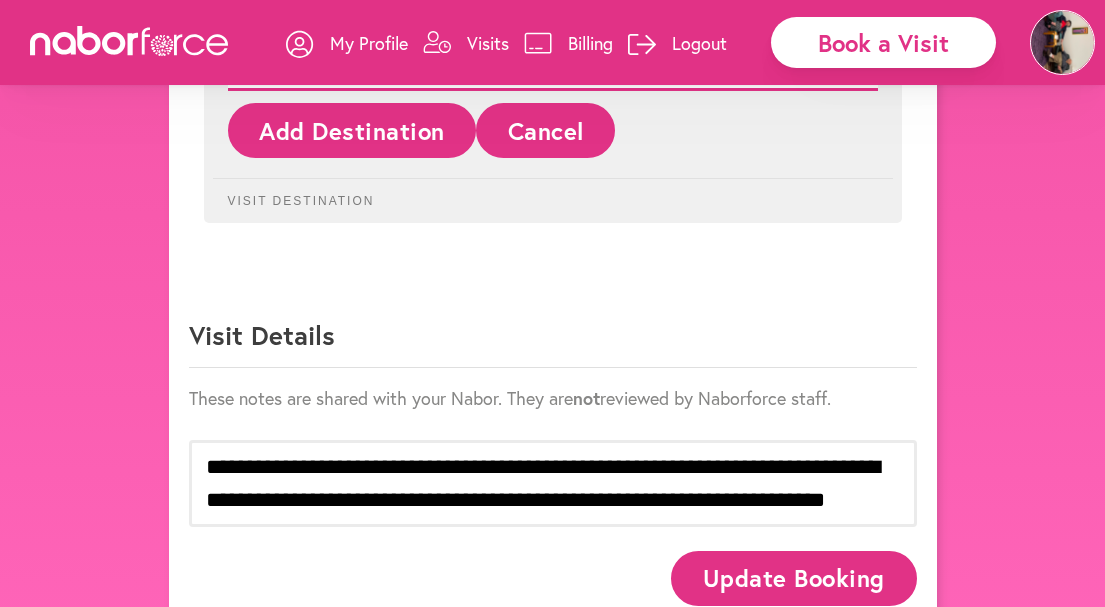 scroll, scrollTop: 1272, scrollLeft: 0, axis: vertical 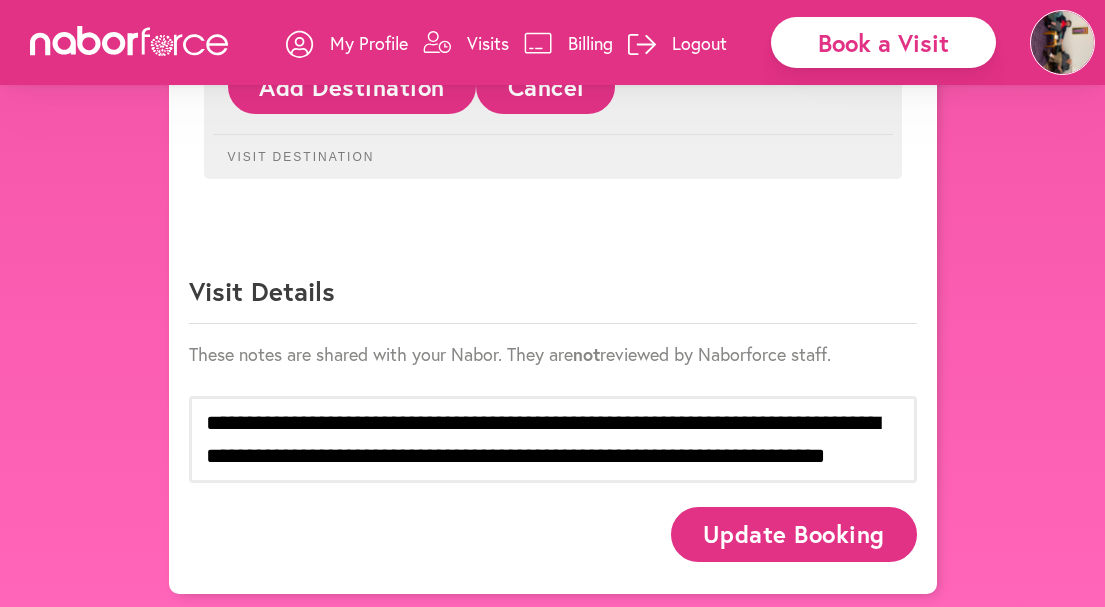 click on "Update Booking" at bounding box center (793, 534) 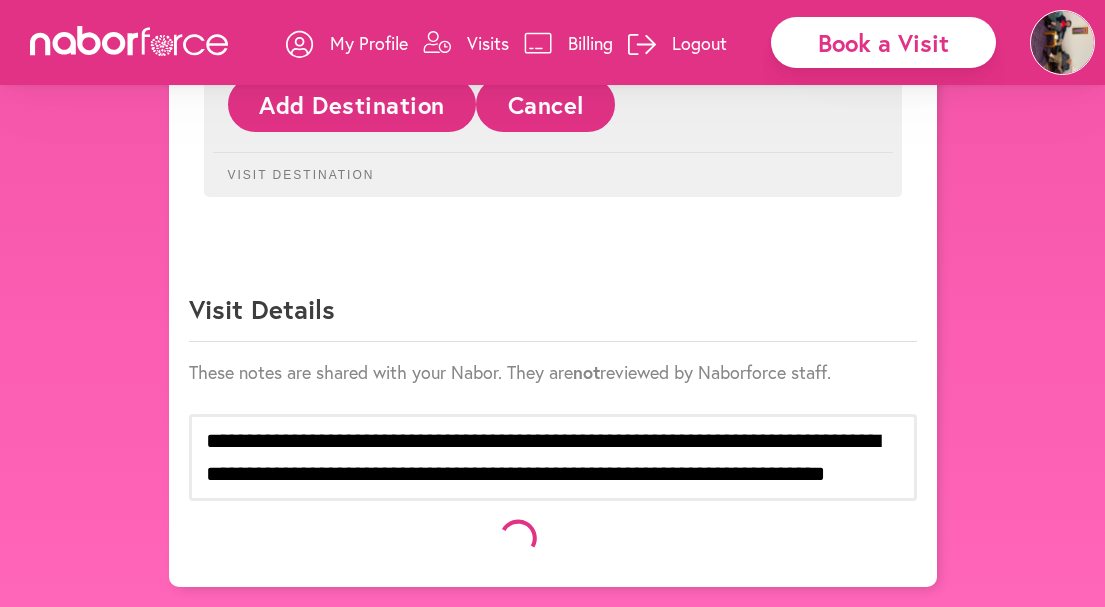 scroll, scrollTop: 1247, scrollLeft: 0, axis: vertical 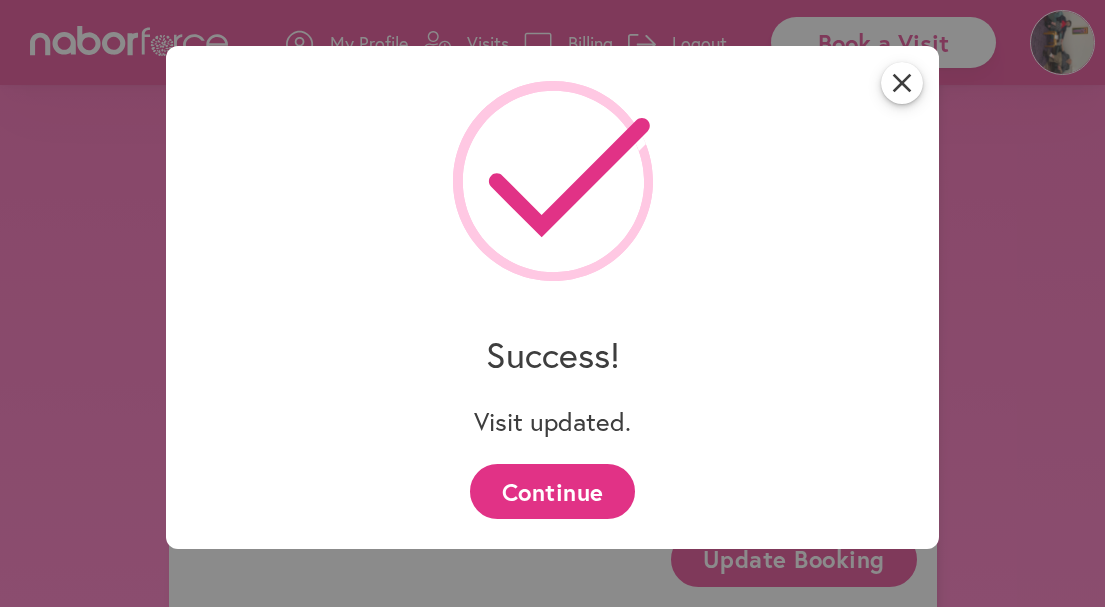 click on "Continue" at bounding box center (552, 491) 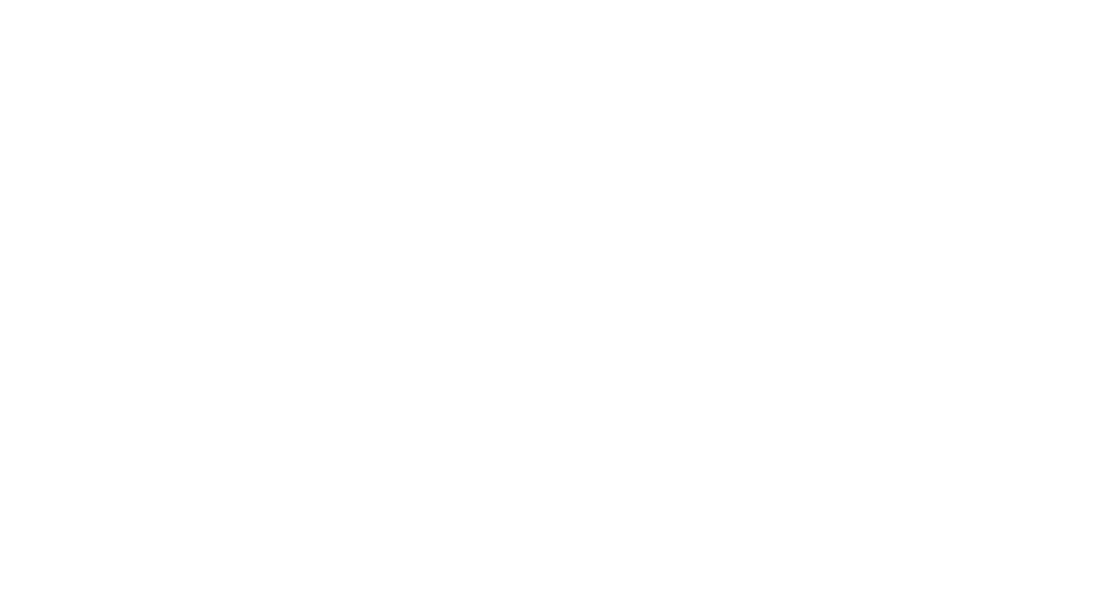 scroll, scrollTop: 0, scrollLeft: 0, axis: both 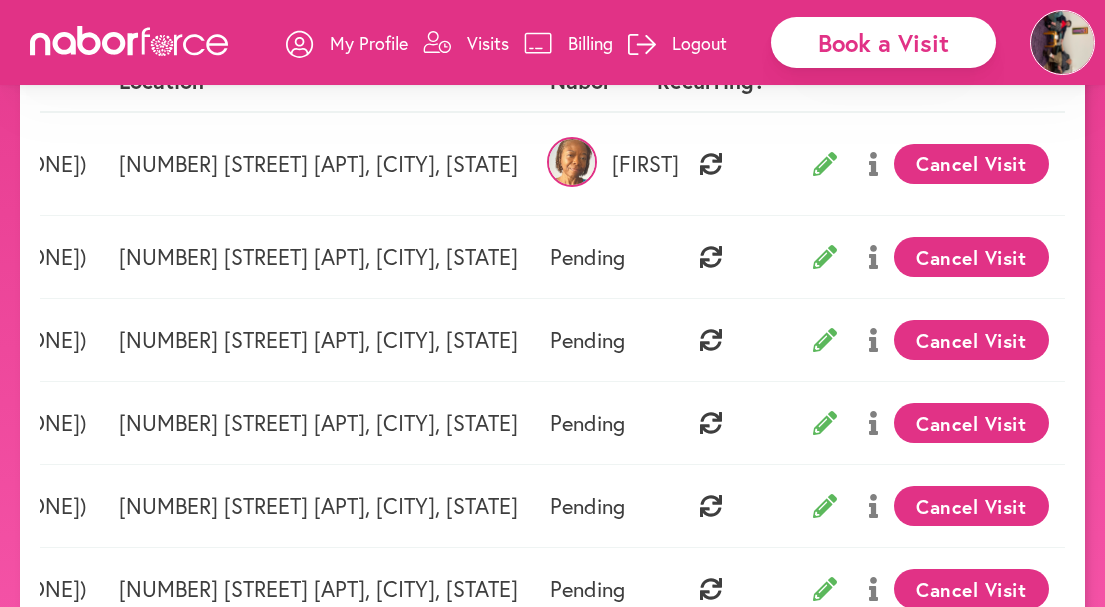 click at bounding box center [825, 257] 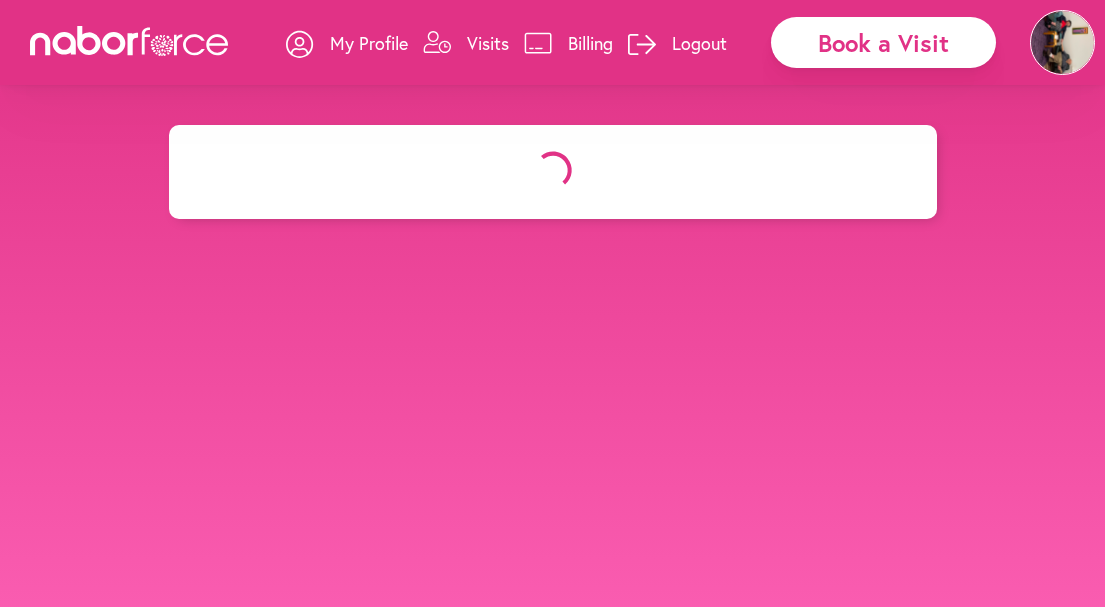 select on "*******" 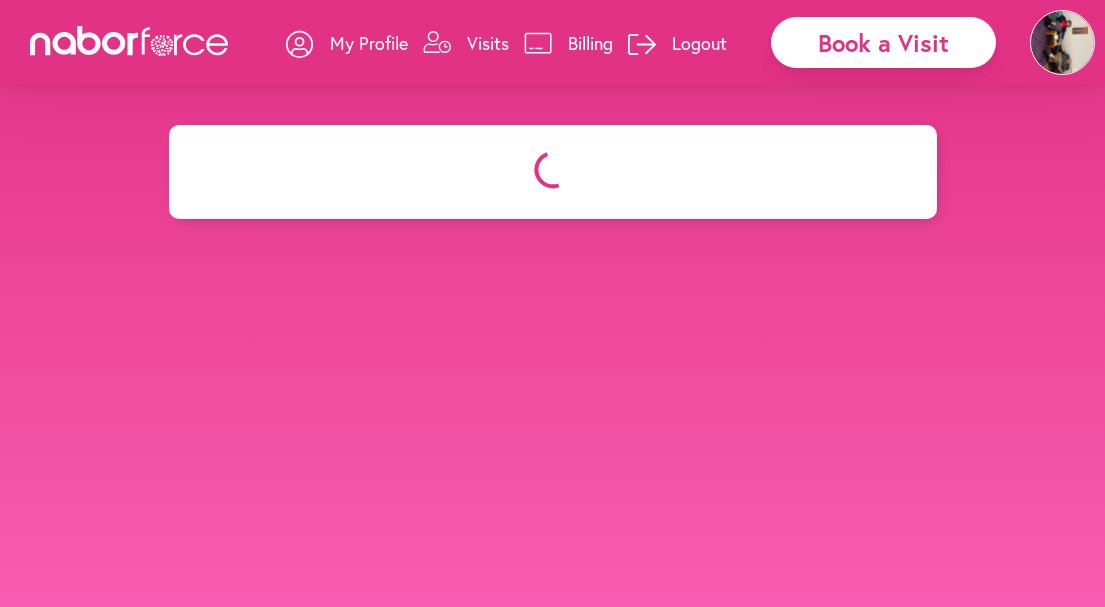 select on "***" 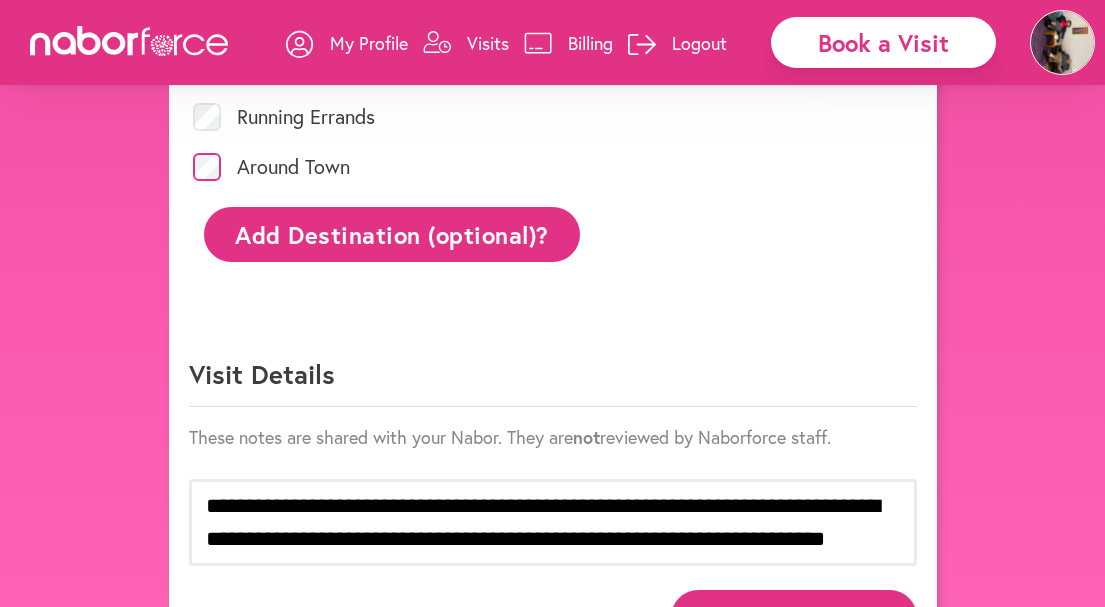 scroll, scrollTop: 1089, scrollLeft: 0, axis: vertical 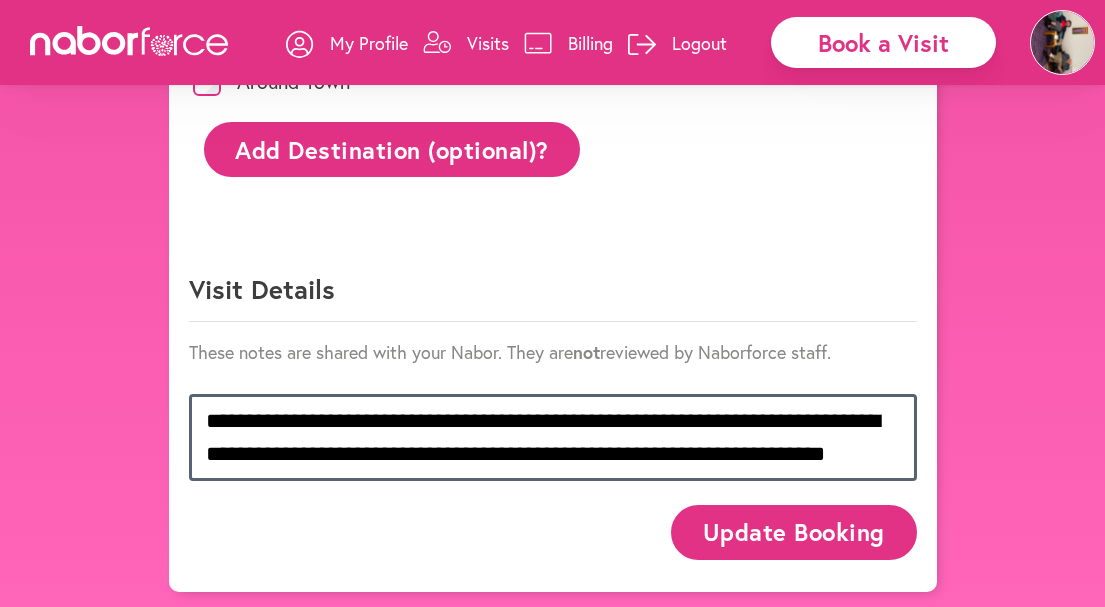 click on "**********" at bounding box center (553, 437) 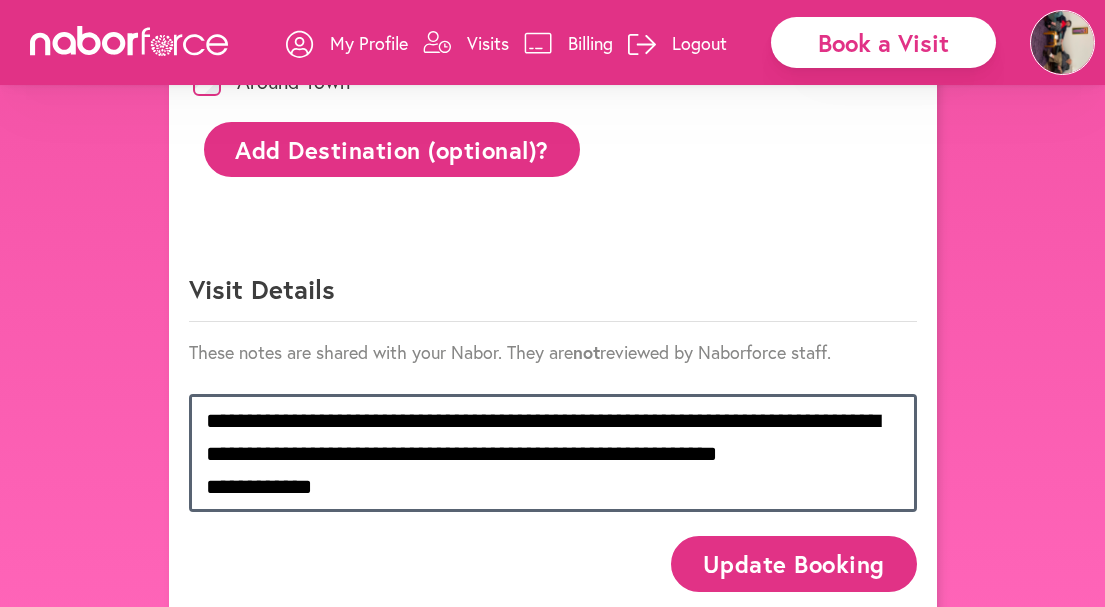 scroll, scrollTop: 1023, scrollLeft: 0, axis: vertical 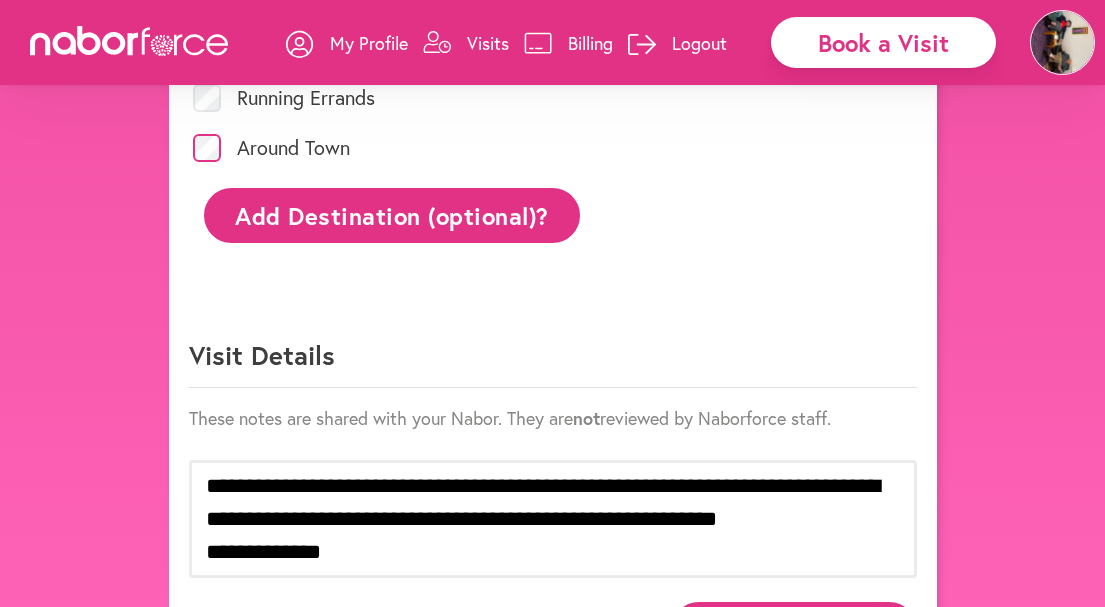 click on "Add Destination (optional)?" 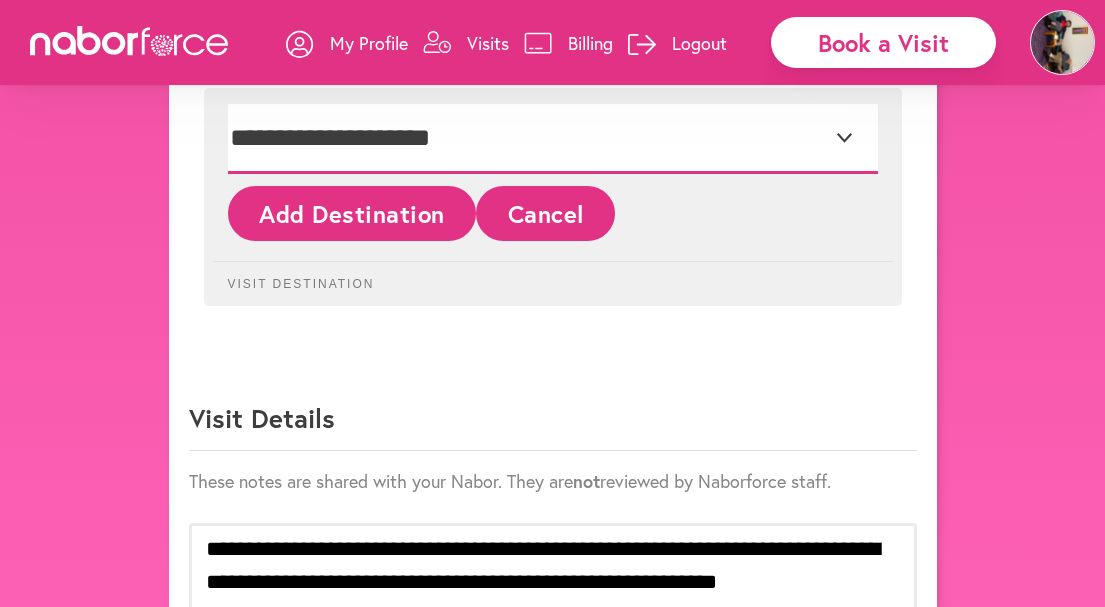 scroll, scrollTop: 1272, scrollLeft: 0, axis: vertical 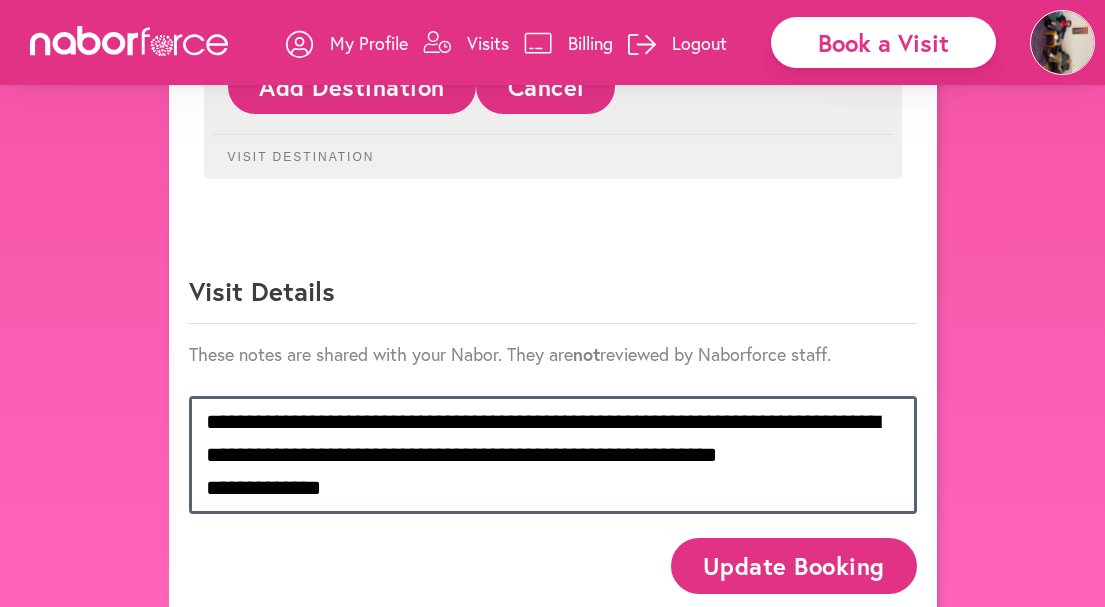 click on "**********" at bounding box center (553, 455) 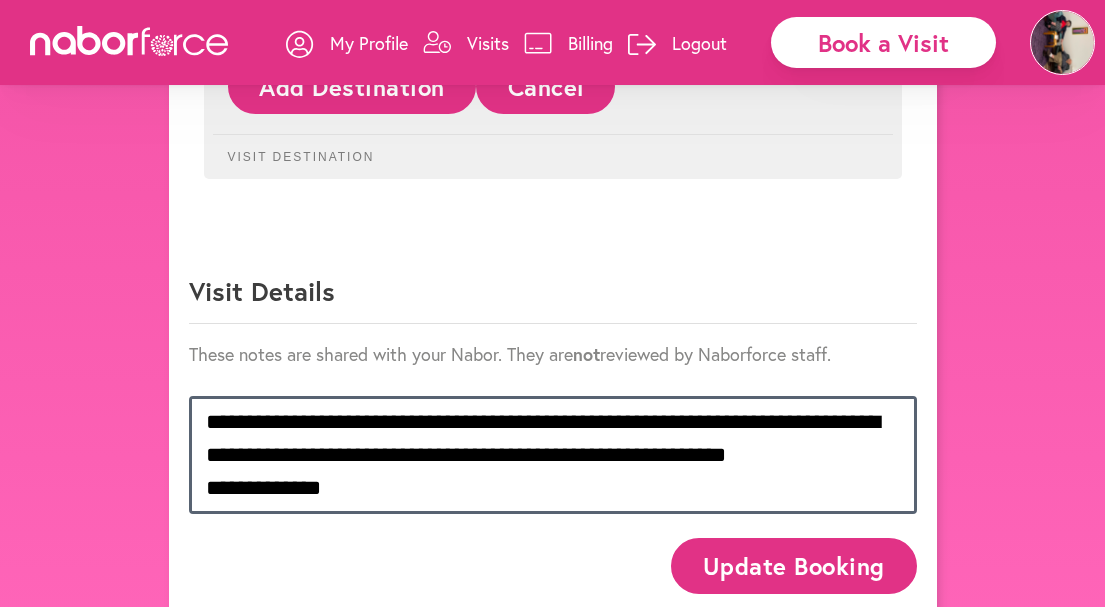 scroll, scrollTop: 1206, scrollLeft: 0, axis: vertical 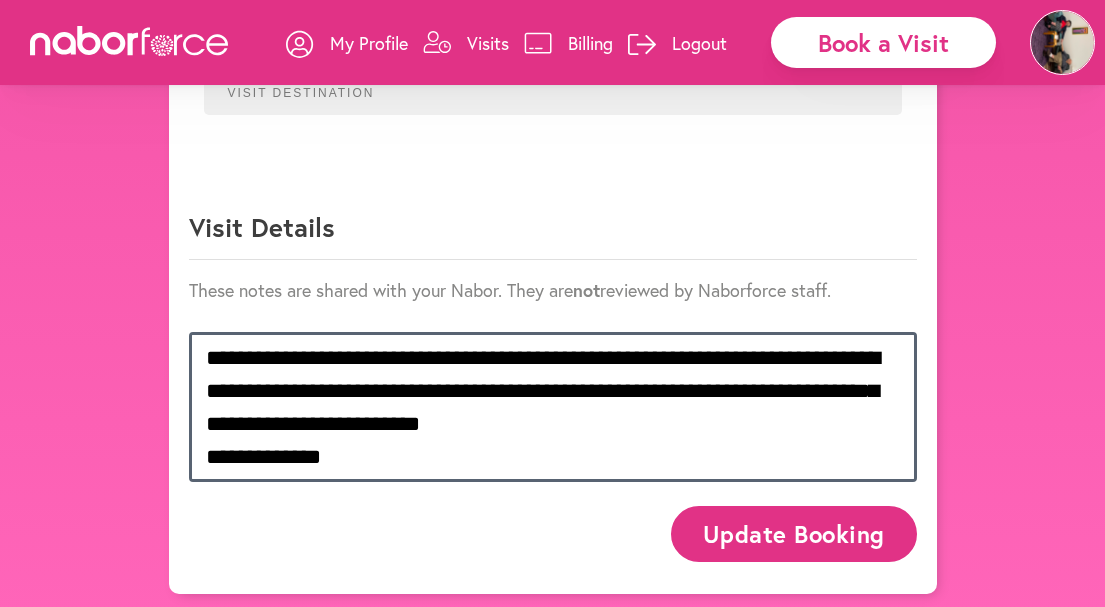type on "**********" 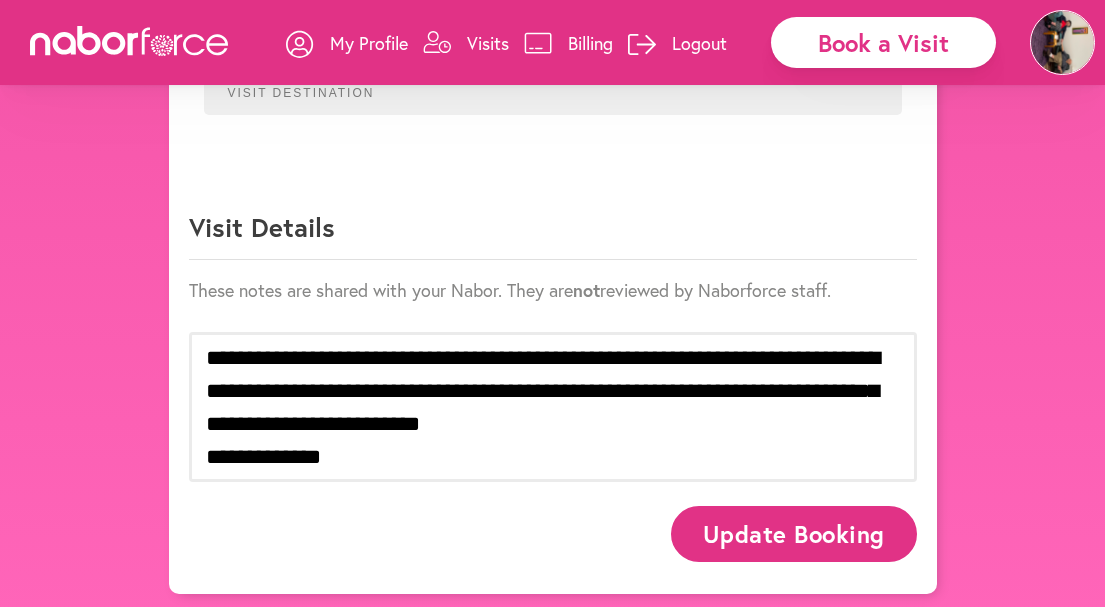 click on "Update Booking" at bounding box center (793, 533) 